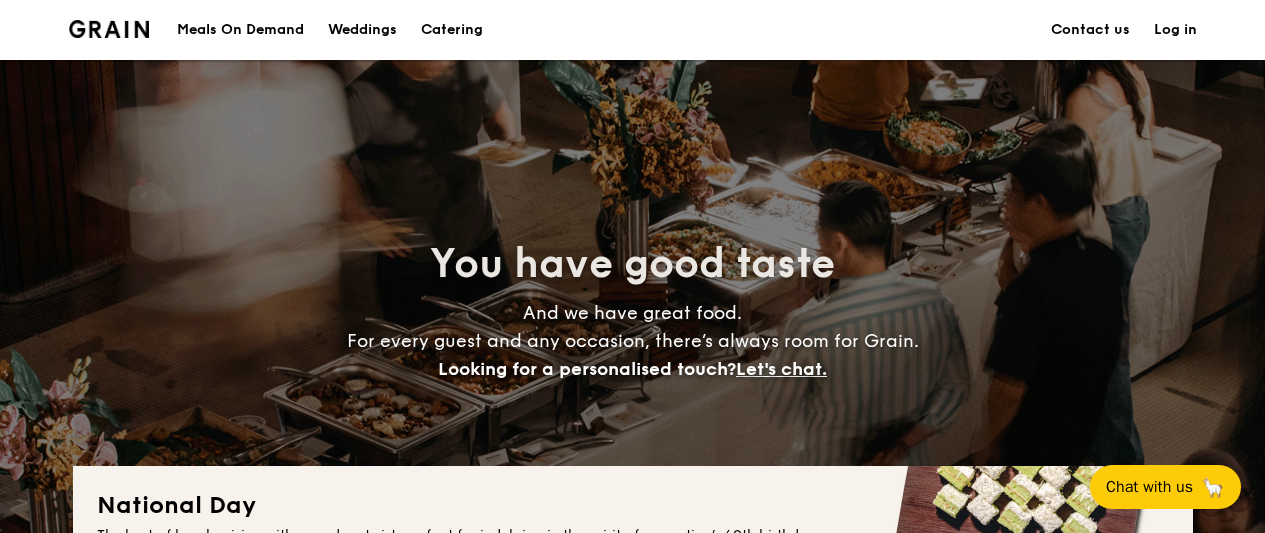 scroll, scrollTop: 0, scrollLeft: 0, axis: both 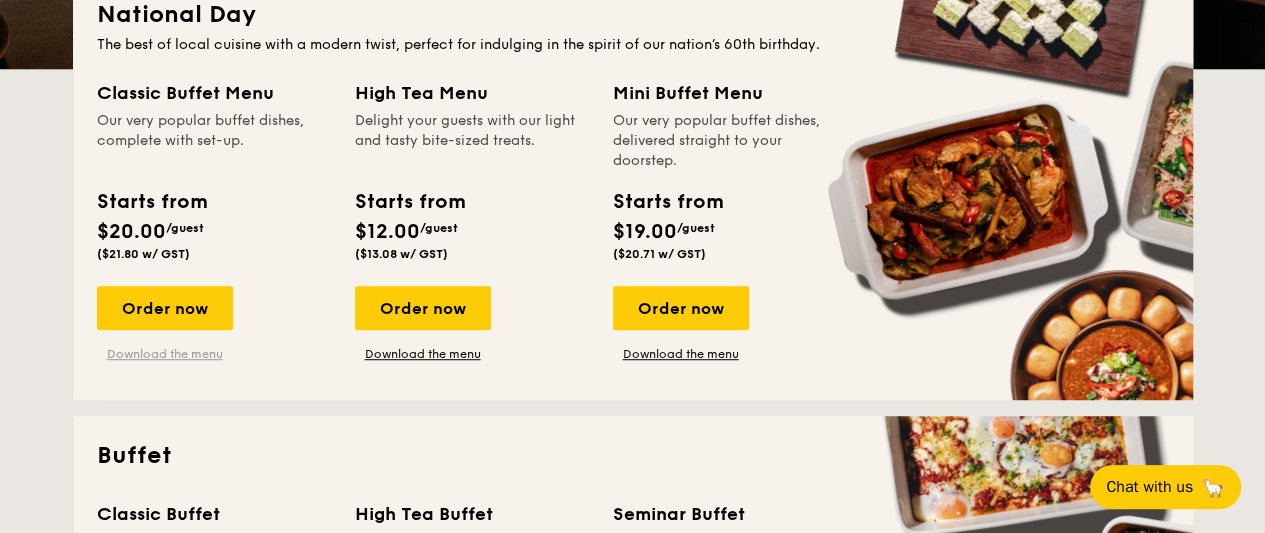 click on "Download the menu" at bounding box center (165, 354) 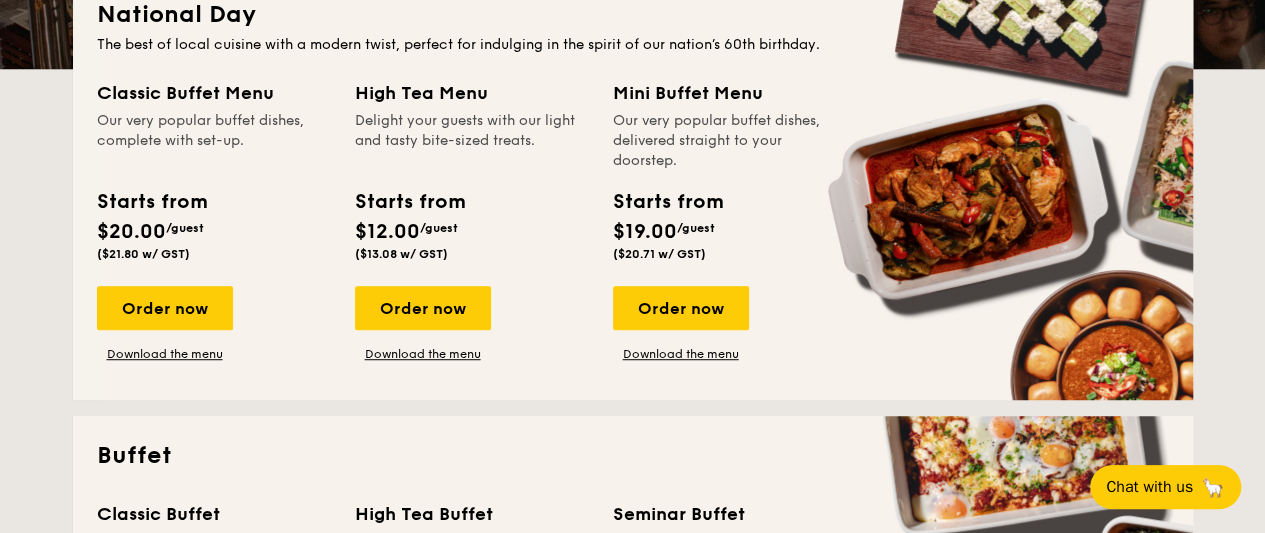 click on "National Day The best of local cuisine with a modern twist, perfect for indulging in the spirit of our nation’s 60th birthday.
Classic Buffet Menu
Our very popular buffet dishes, complete with set-up.
Starts from
$20.00
/guest
($21.80 w/ GST)
Order now
Download the menu
High Tea Menu
Delight your guests with our light and tasty bite-sized treats.
Starts from
$12.00
/guest
($13.08 w/ GST)
Order now
Download the menu
Mini Buffet Menu
Our very popular buffet dishes, delivered straight to your doorstep.
Starts from
$19.00
/guest
($20.71 w/ GST)
Order now
Download the menu" at bounding box center (633, 187) 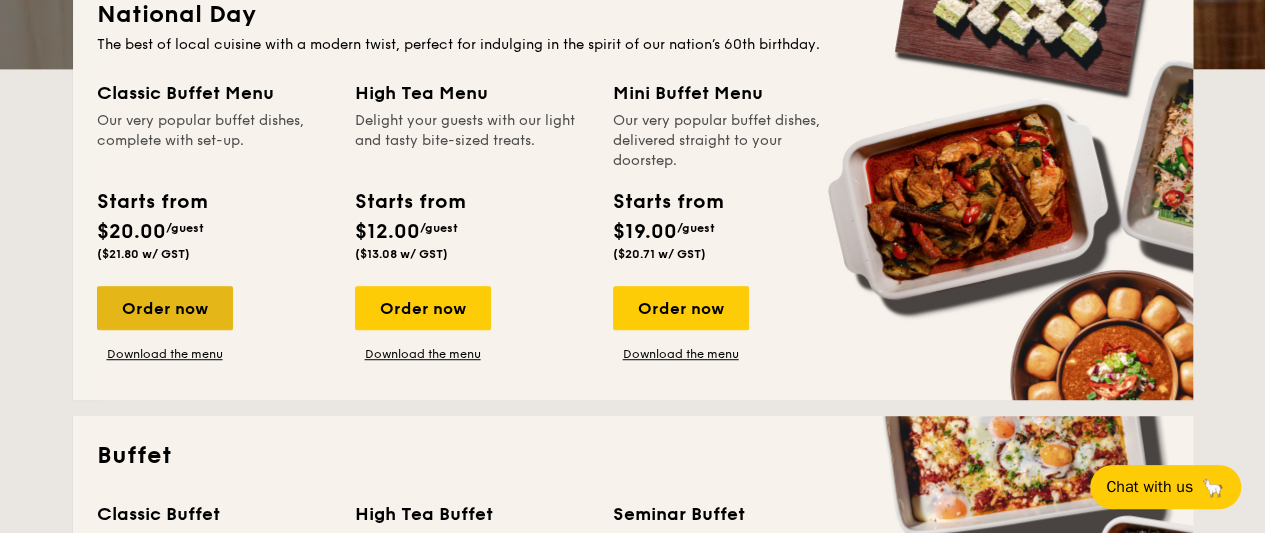 click on "Order now" at bounding box center [165, 308] 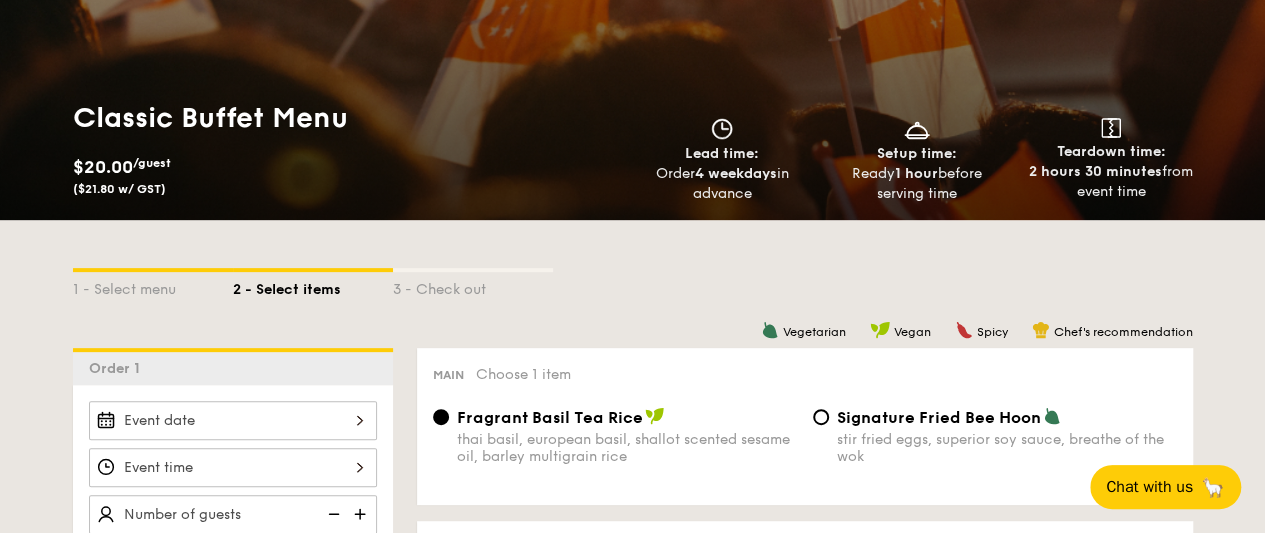 scroll, scrollTop: 424, scrollLeft: 0, axis: vertical 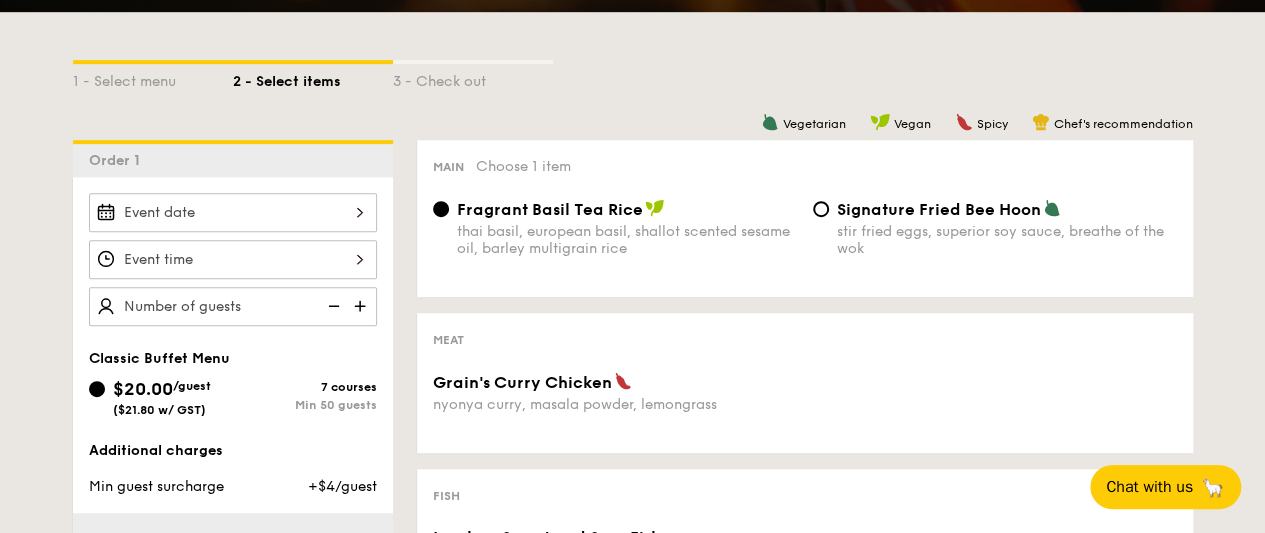 click on "Classic Buffet Menu
$20.00
/guest
($21.80 w/ GST)
7 courses
Min 50 guests
Additional charges
Min guest surcharge
+$4/guest
Subtotal
$0.00
Add-ons
$0.00
Delivery fee
$80.00" at bounding box center (233, 409) 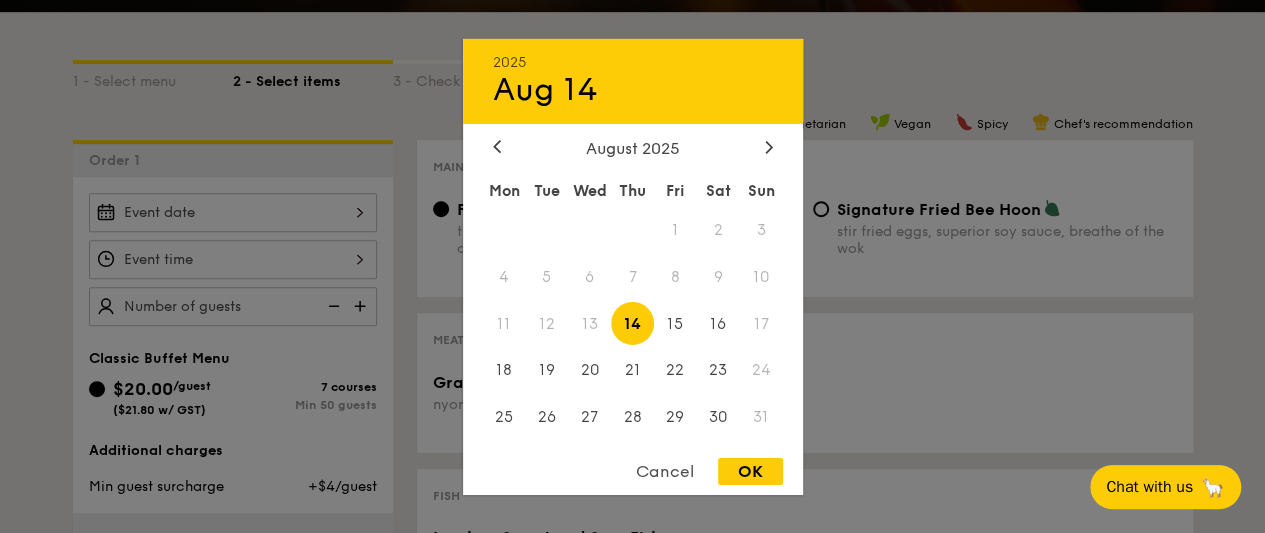 click on "[YEAR]   [MONTH] [DAY]       [MONTH] [YEAR]     Mon Tue Wed Thu Fri Sat Sun   1 2 3 4 5 6 7 8 9 10 11 12 13 14 15 16 17 18 19 20 21 22 23 24 25 26 27 28 29 30 31     Cancel   OK" at bounding box center (233, 212) 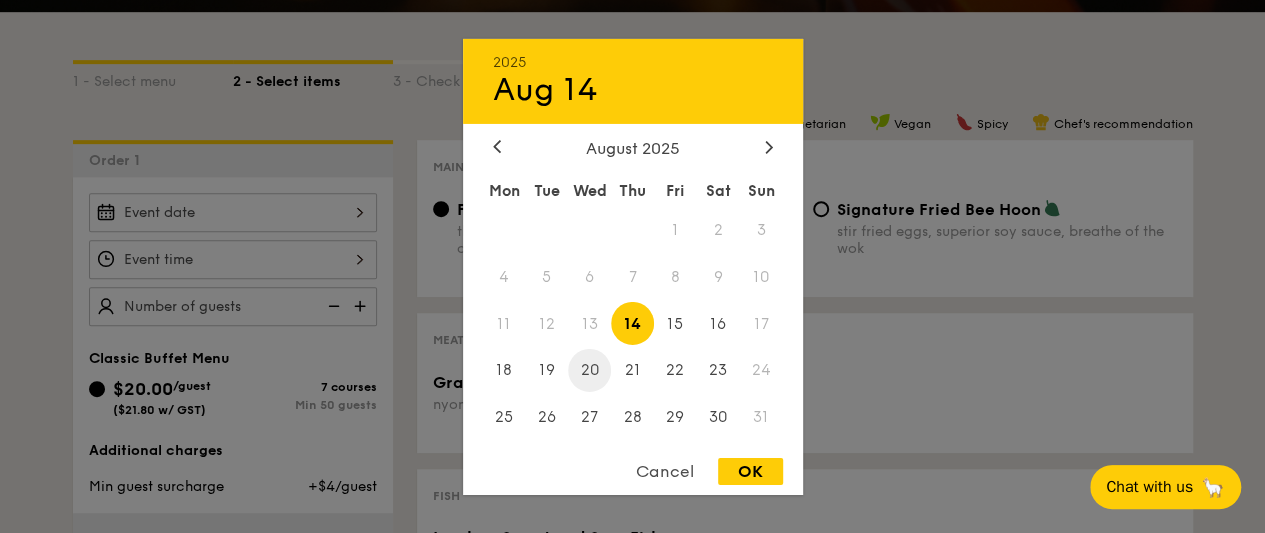 click on "20" at bounding box center [589, 370] 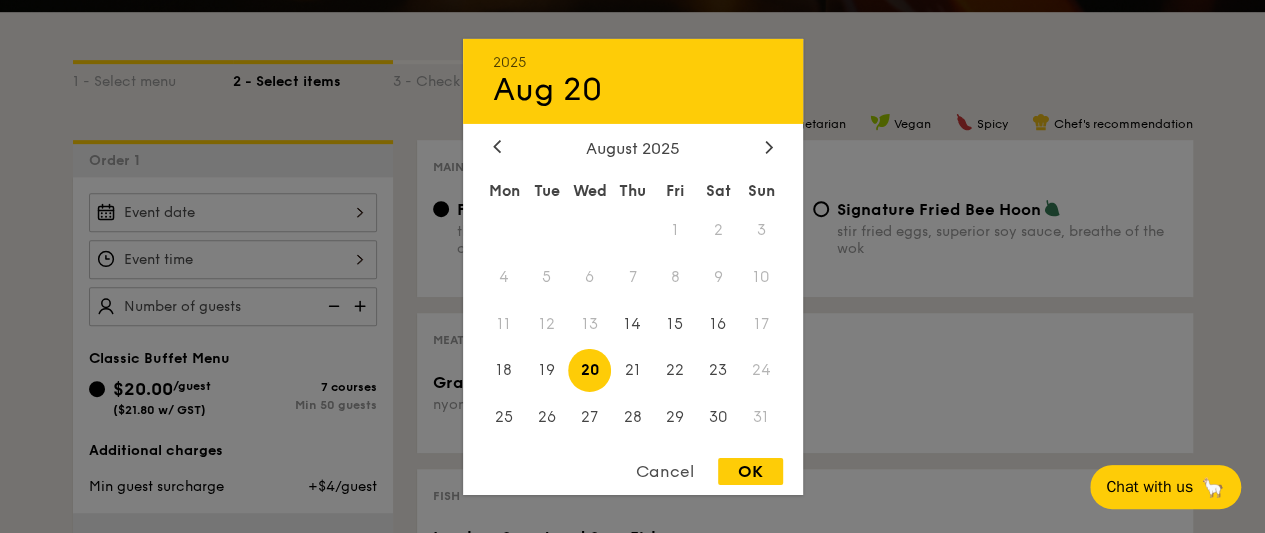 click on "2025   Aug 20       August 2025     Mon Tue Wed Thu Fri Sat Sun   1 2 3 4 5 6 7 8 9 10 11 12 13 14 15 16 17 18 19 20 21 22 23 24 25 26 27 28 29 30 31     Cancel   OK" at bounding box center [633, 266] 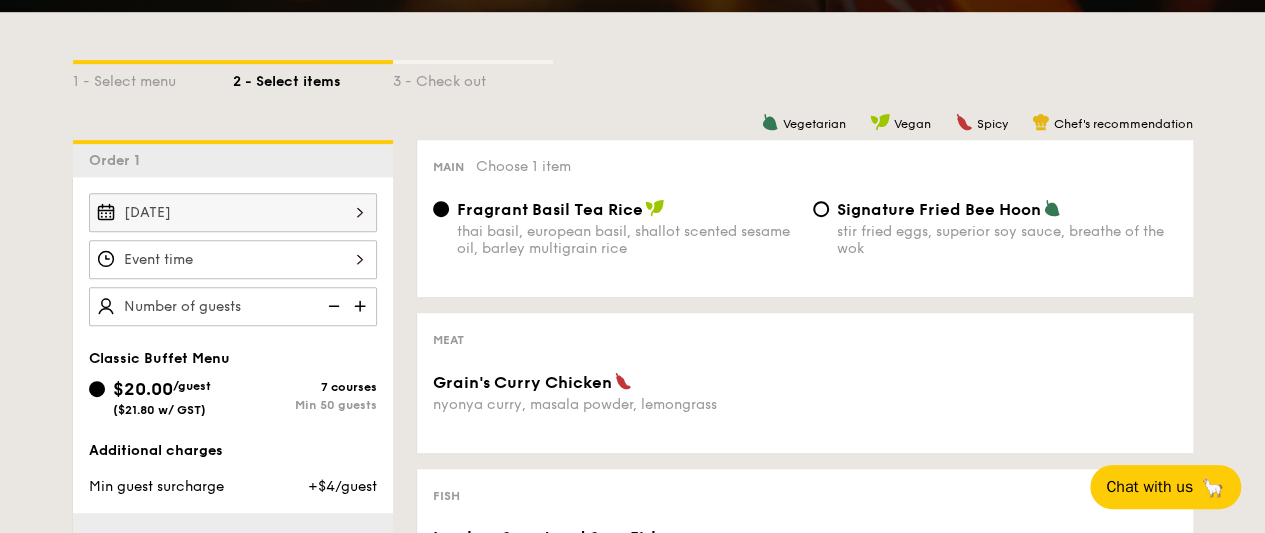 click on "[MONTH] [DAY], [YEAR]" at bounding box center (233, 259) 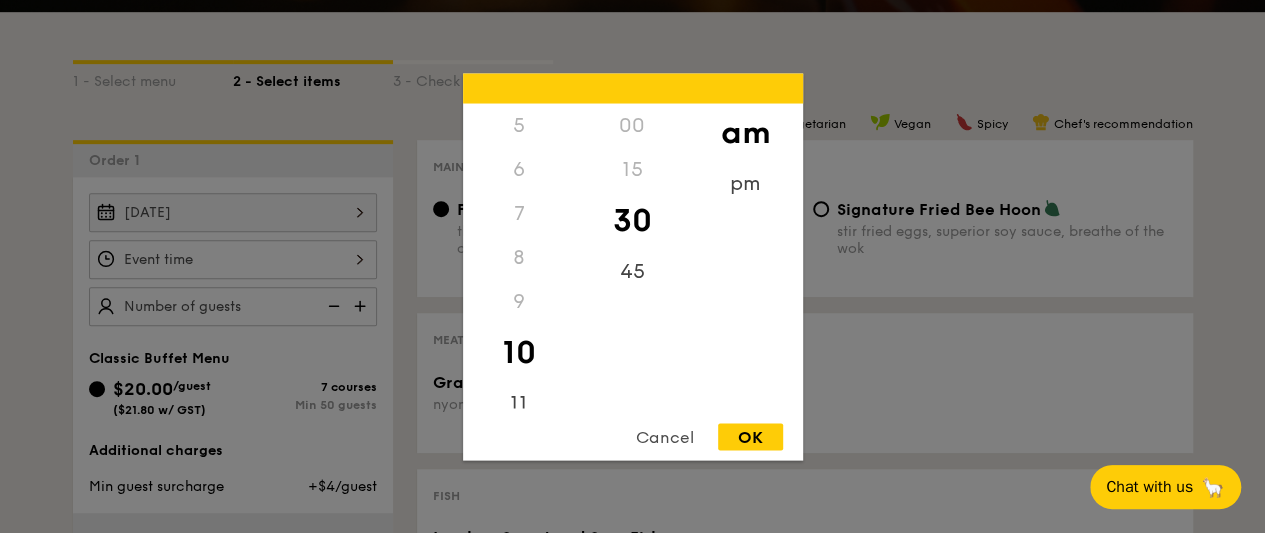 scroll, scrollTop: 236, scrollLeft: 0, axis: vertical 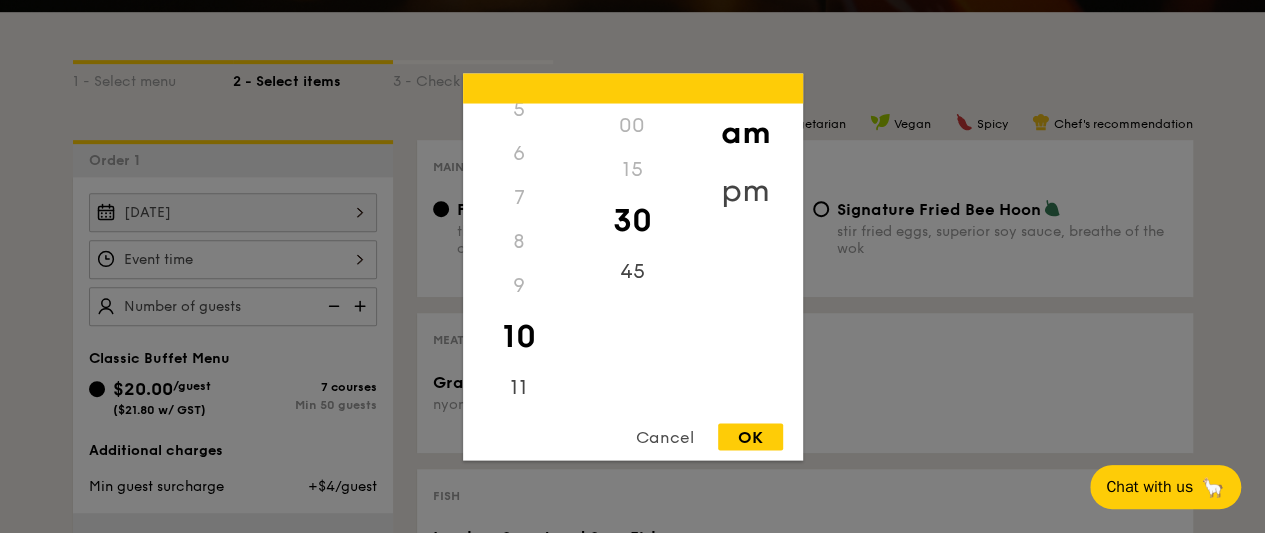 click on "pm" at bounding box center (745, 190) 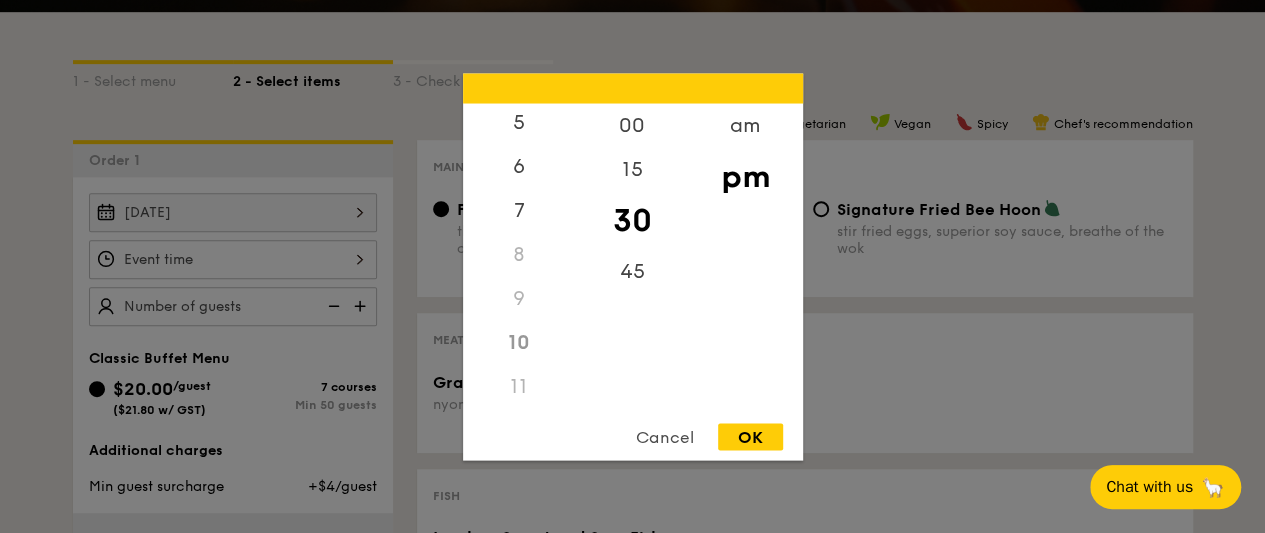 scroll, scrollTop: 222, scrollLeft: 0, axis: vertical 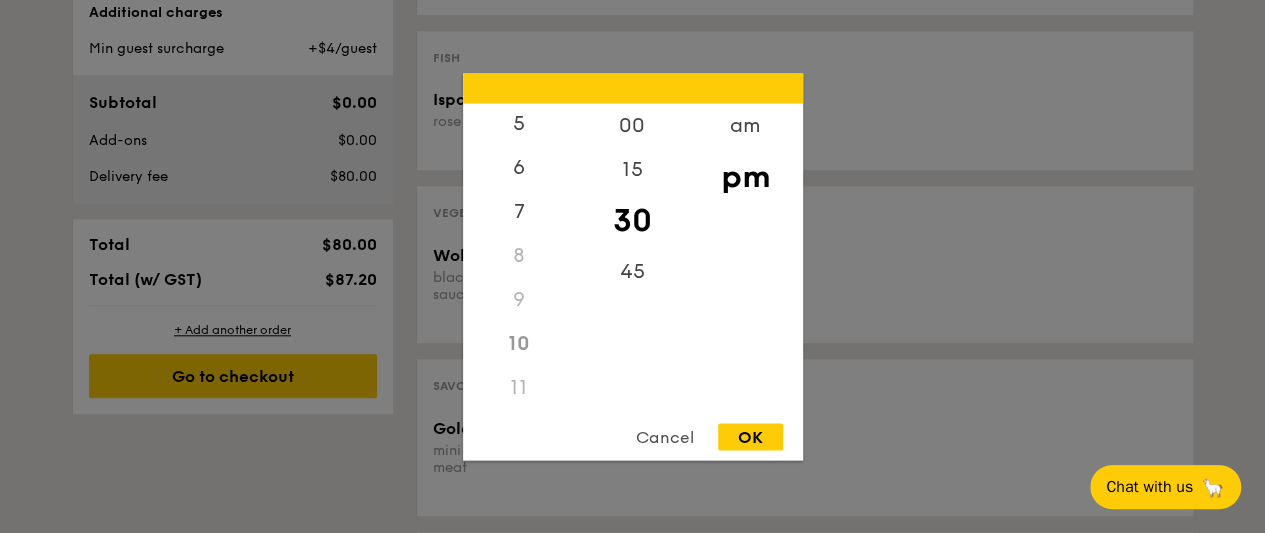 click on "11" at bounding box center (519, 387) 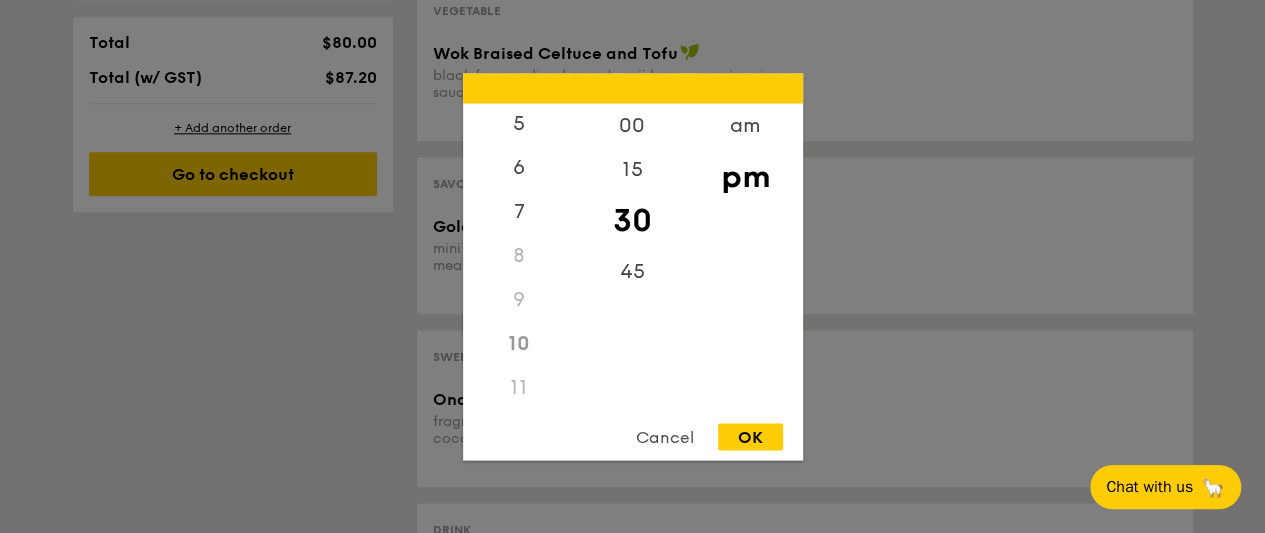 scroll, scrollTop: 1074, scrollLeft: 0, axis: vertical 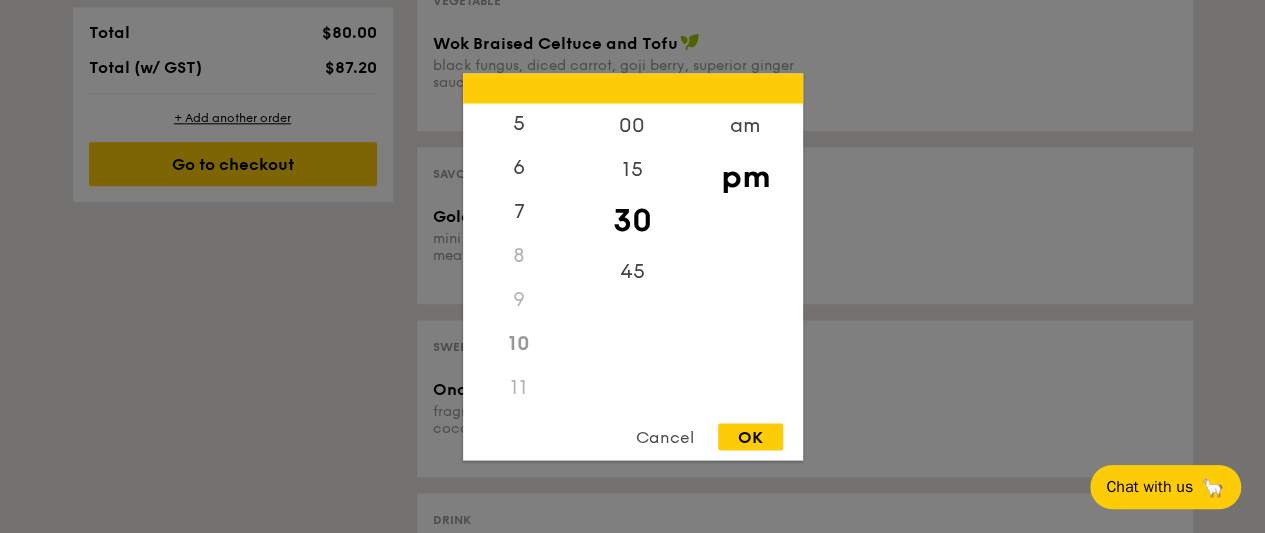 click on "10" at bounding box center (519, 343) 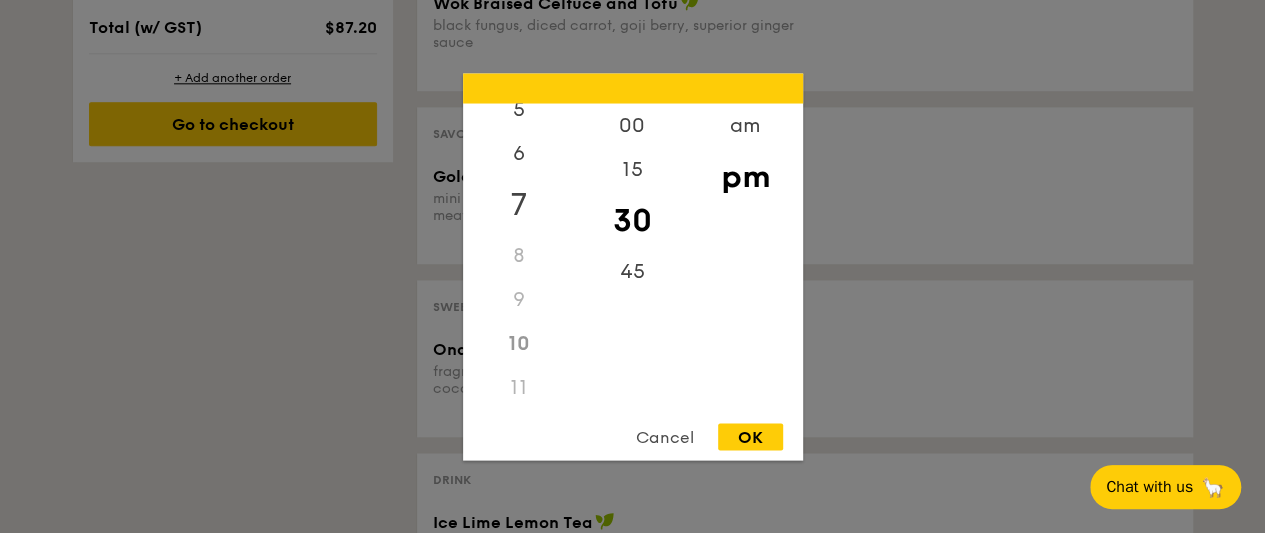 scroll, scrollTop: 0, scrollLeft: 0, axis: both 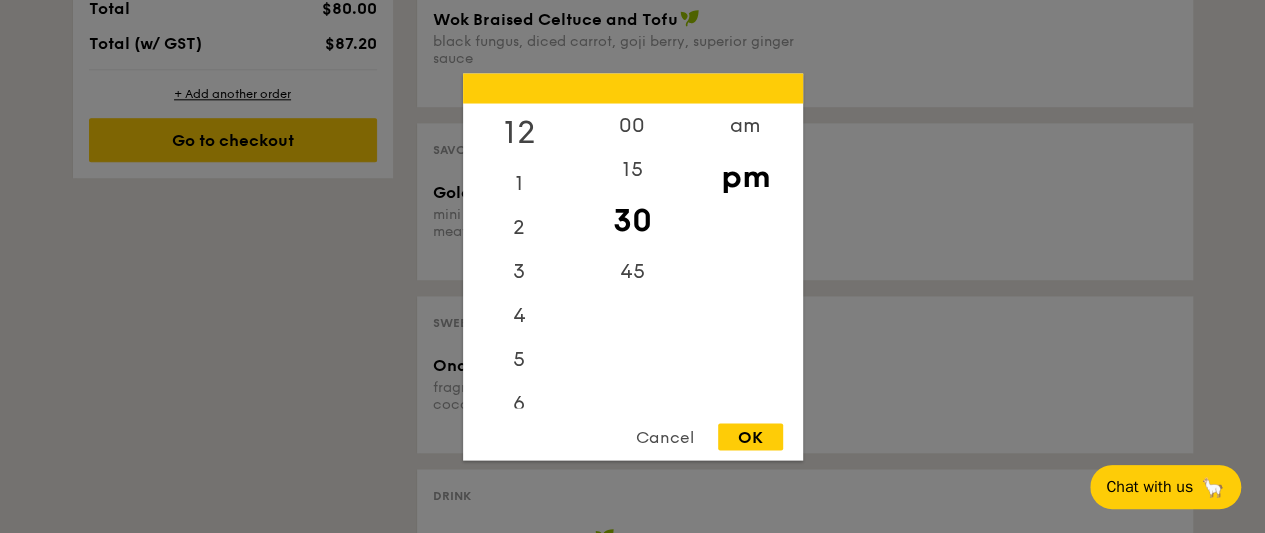 click on "12" at bounding box center (519, 132) 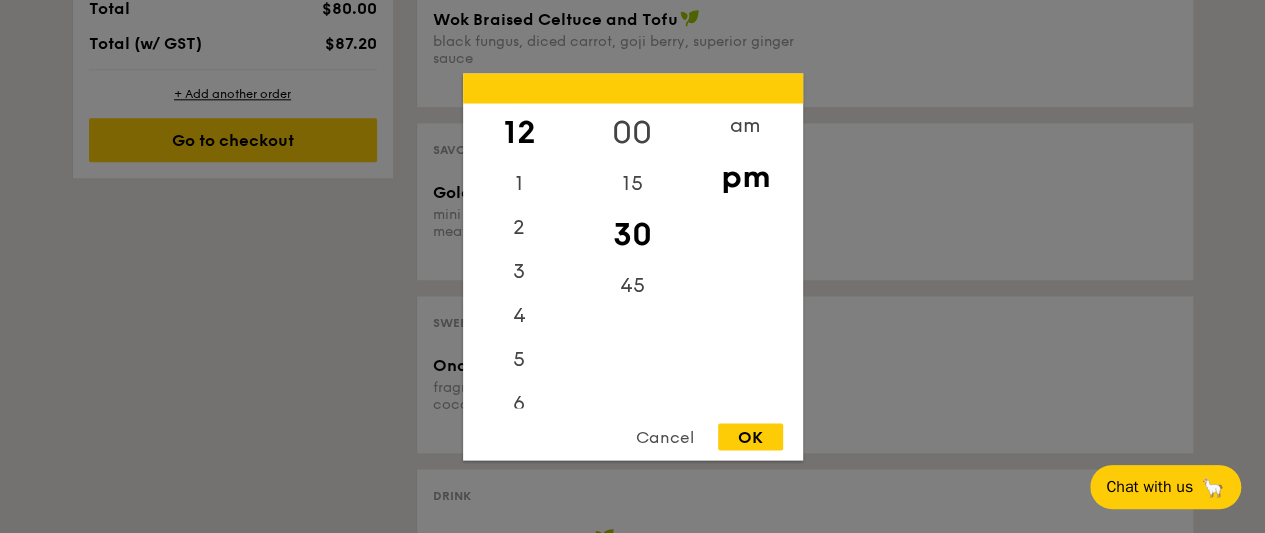 click on "00" at bounding box center (632, 132) 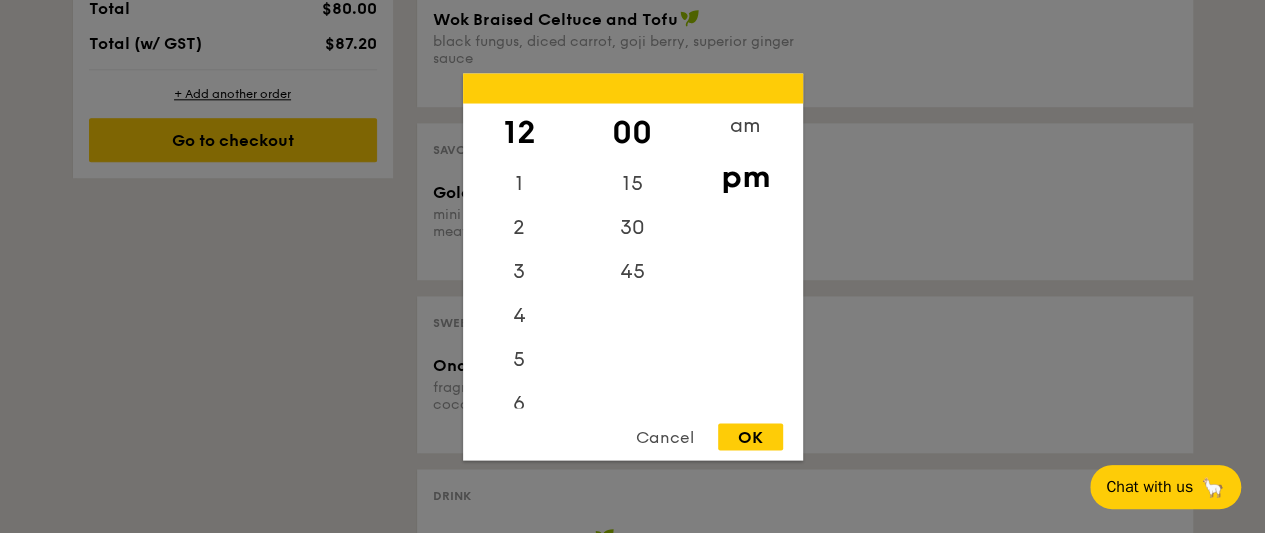 click on "OK" at bounding box center (750, 436) 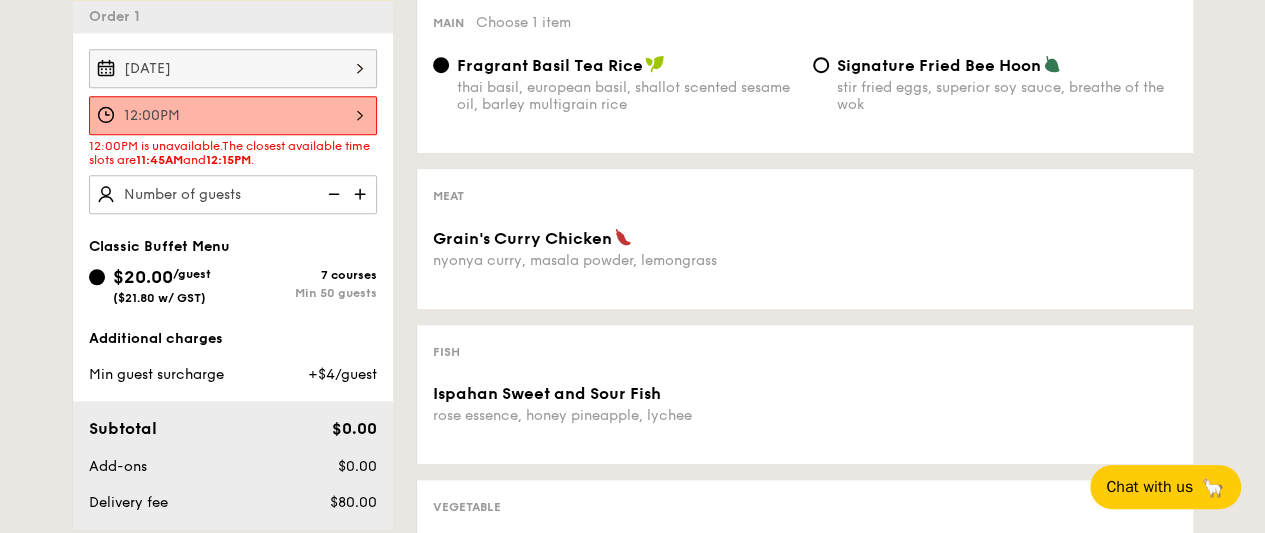 scroll, scrollTop: 556, scrollLeft: 0, axis: vertical 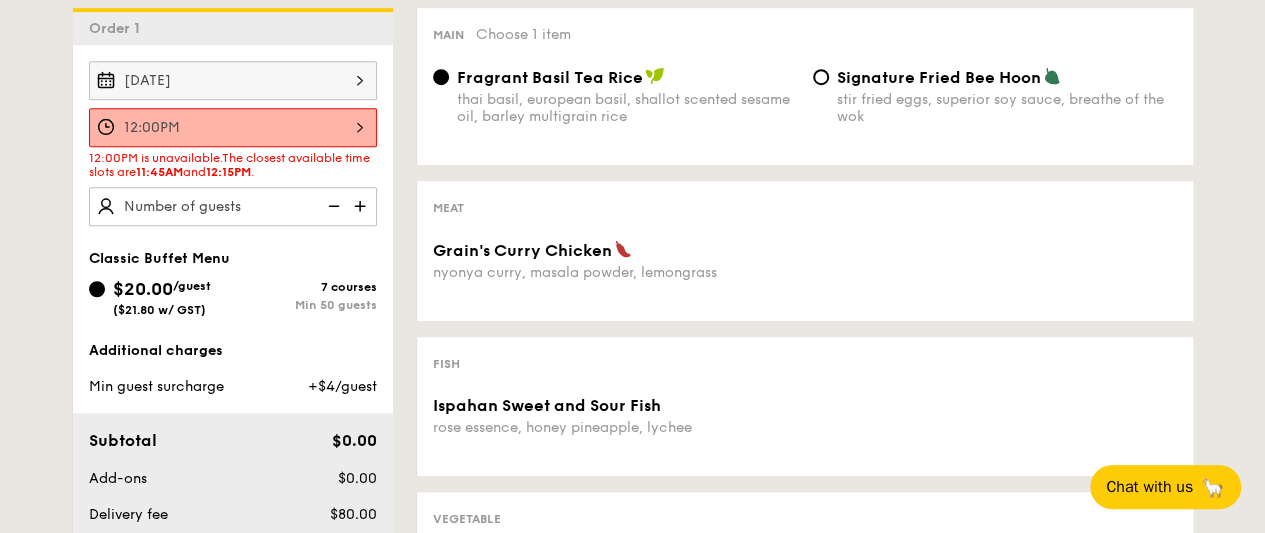 click on "12:00PM" at bounding box center [233, 127] 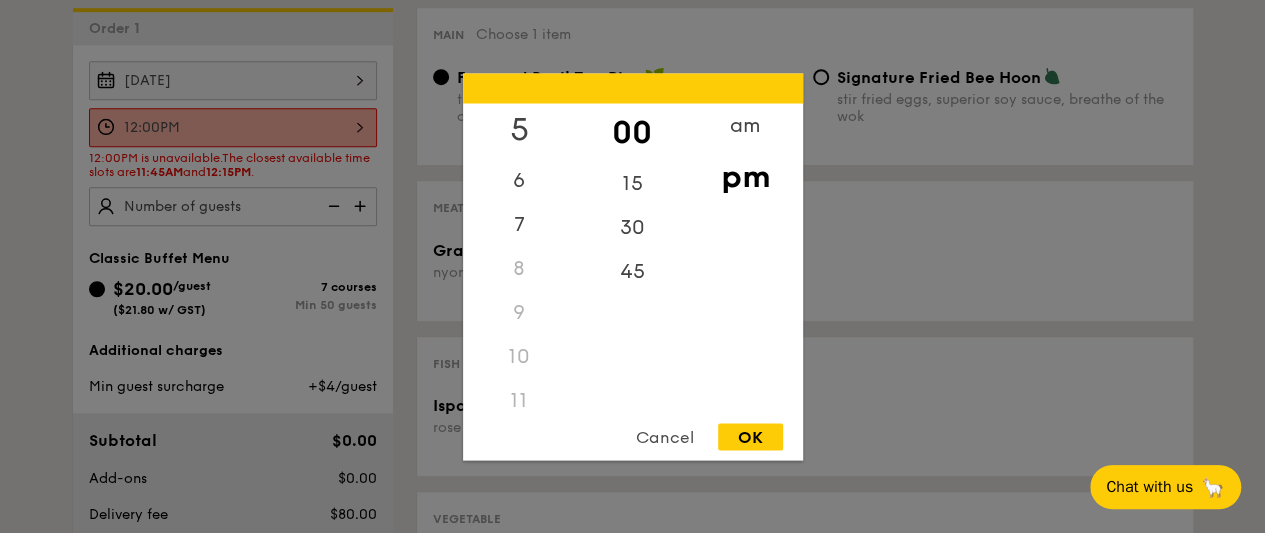 scroll, scrollTop: 236, scrollLeft: 0, axis: vertical 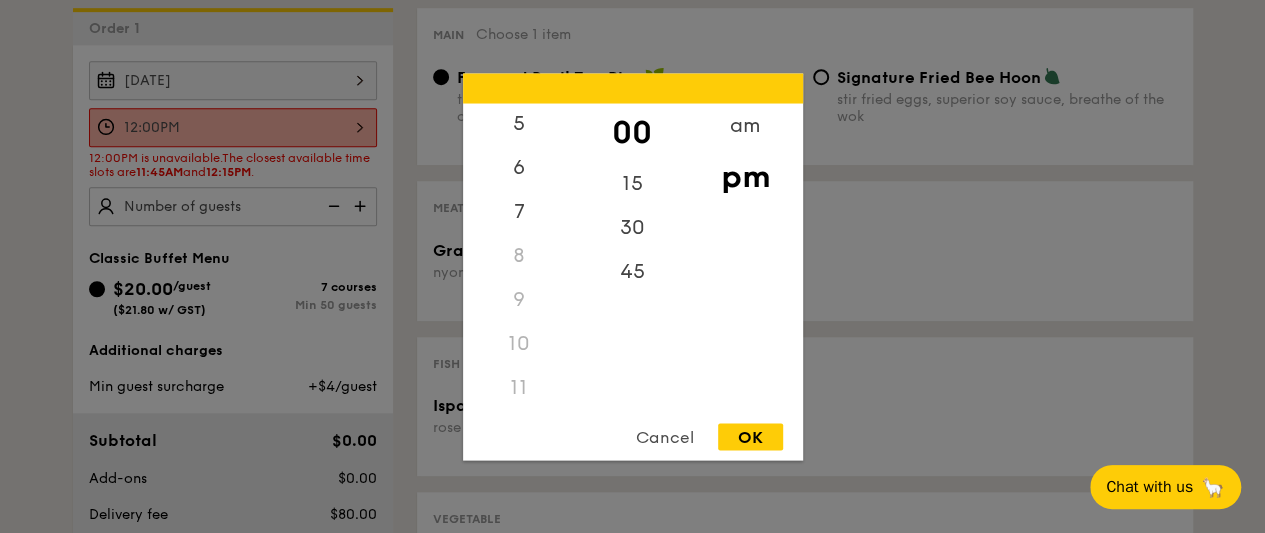 click on "11" at bounding box center [519, 387] 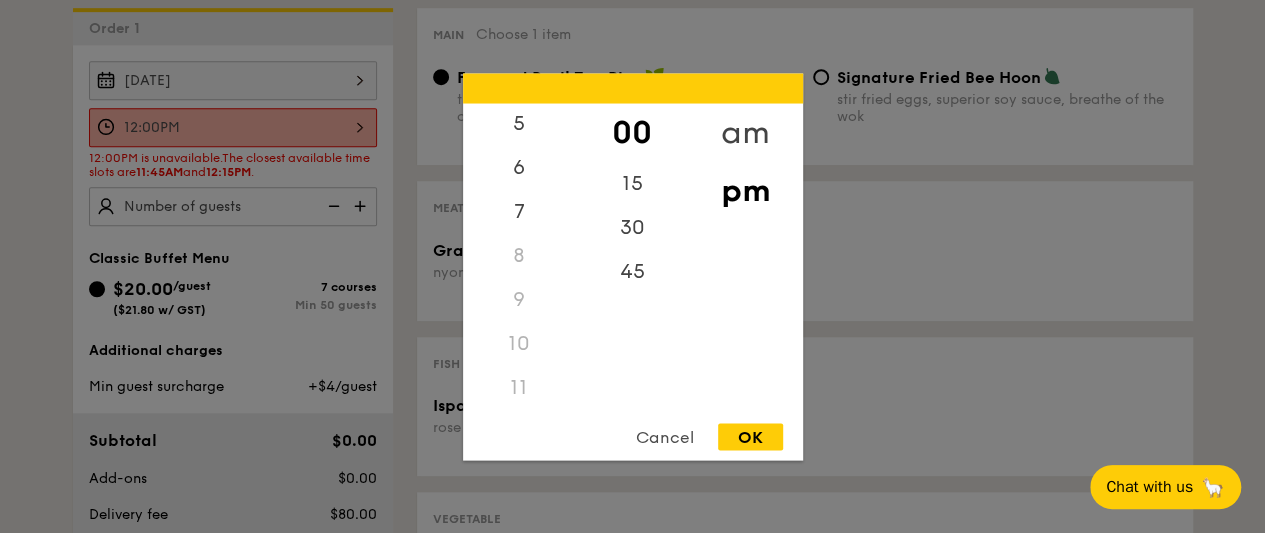 click on "am" at bounding box center [745, 132] 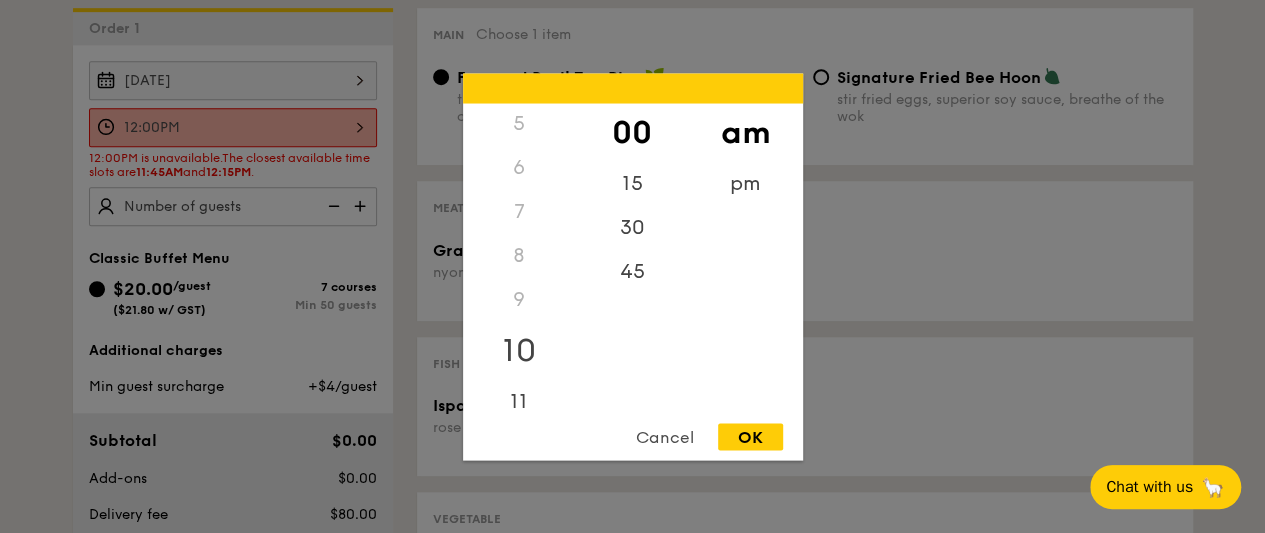 scroll, scrollTop: 227, scrollLeft: 0, axis: vertical 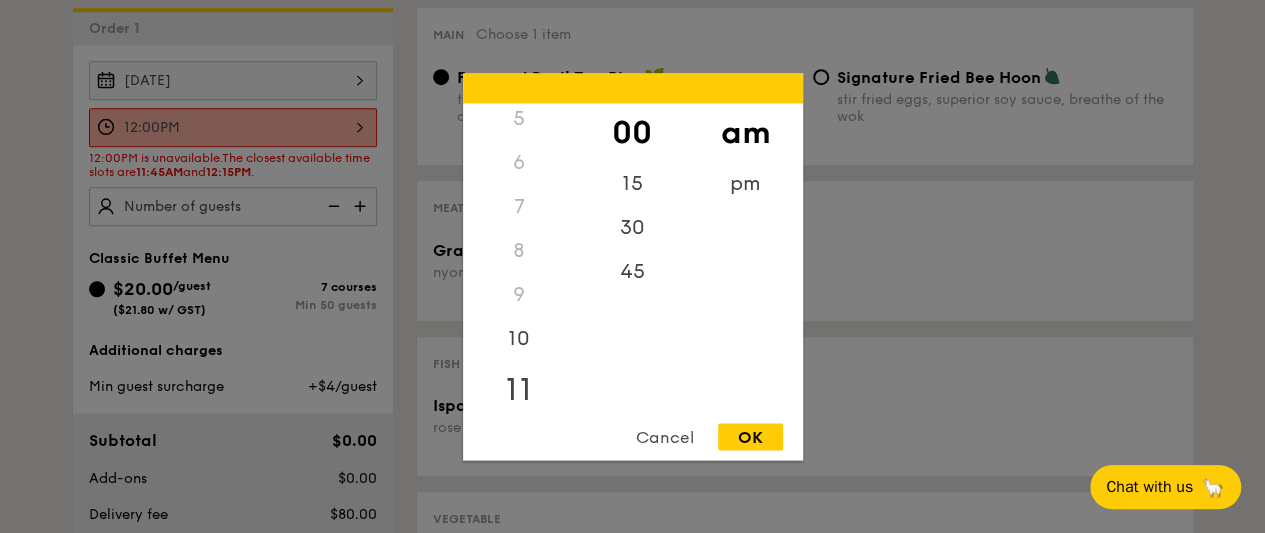 click on "11" at bounding box center (519, 389) 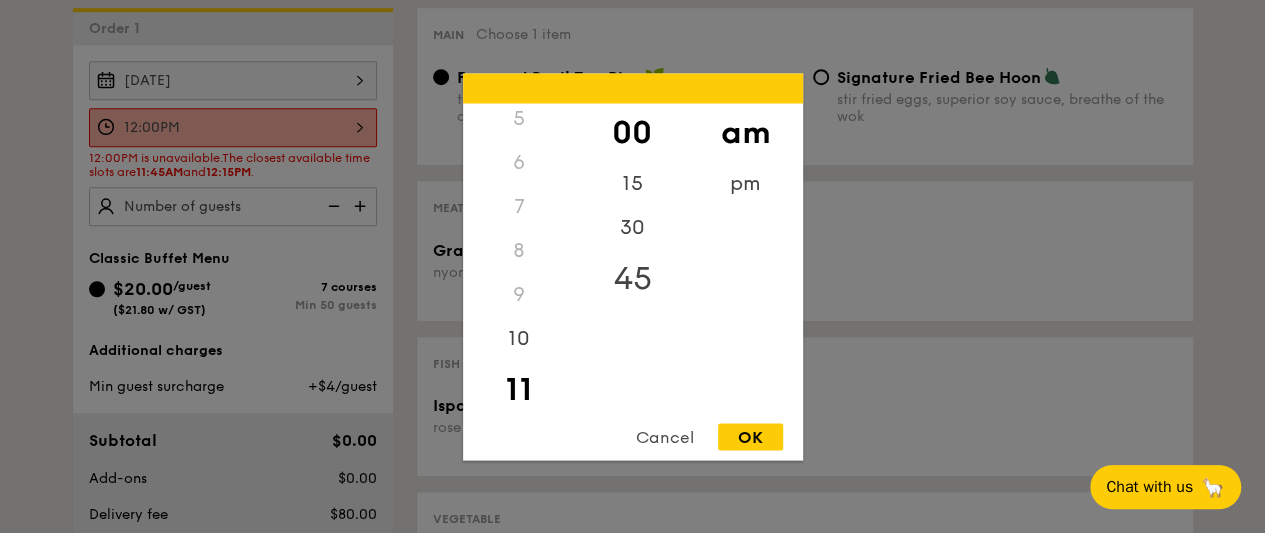 click on "45" at bounding box center (632, 278) 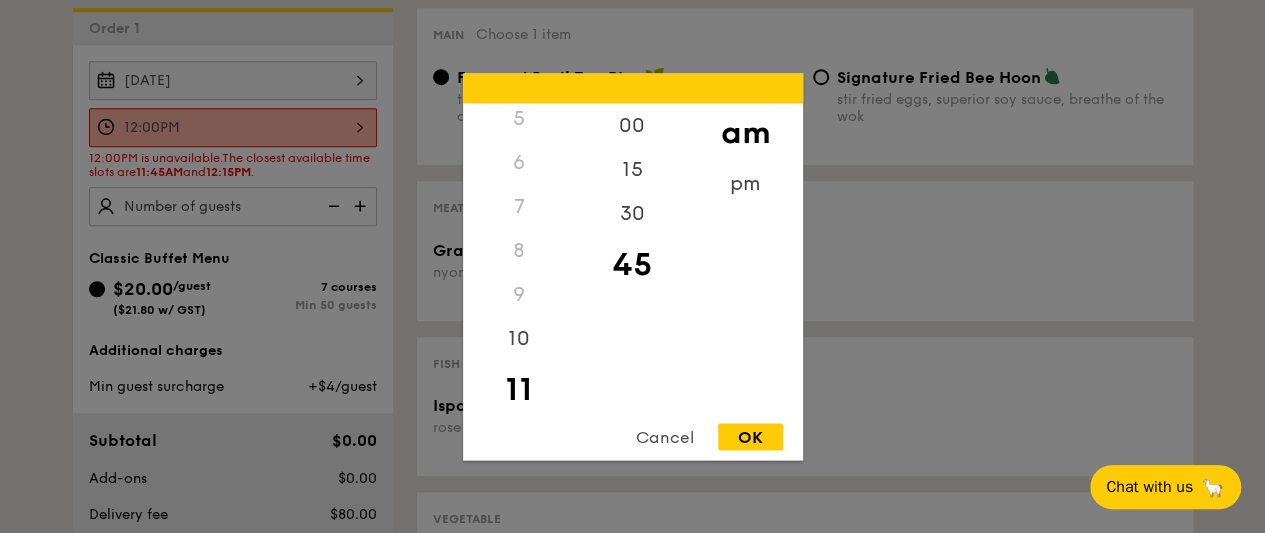 click on "OK" at bounding box center [750, 436] 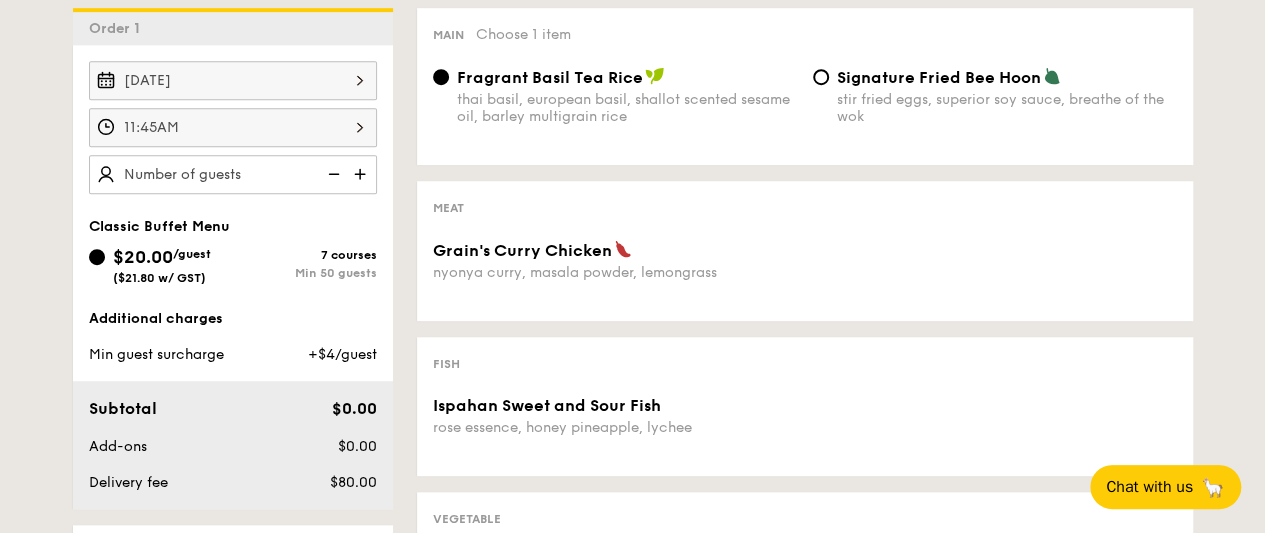 click at bounding box center [362, 174] 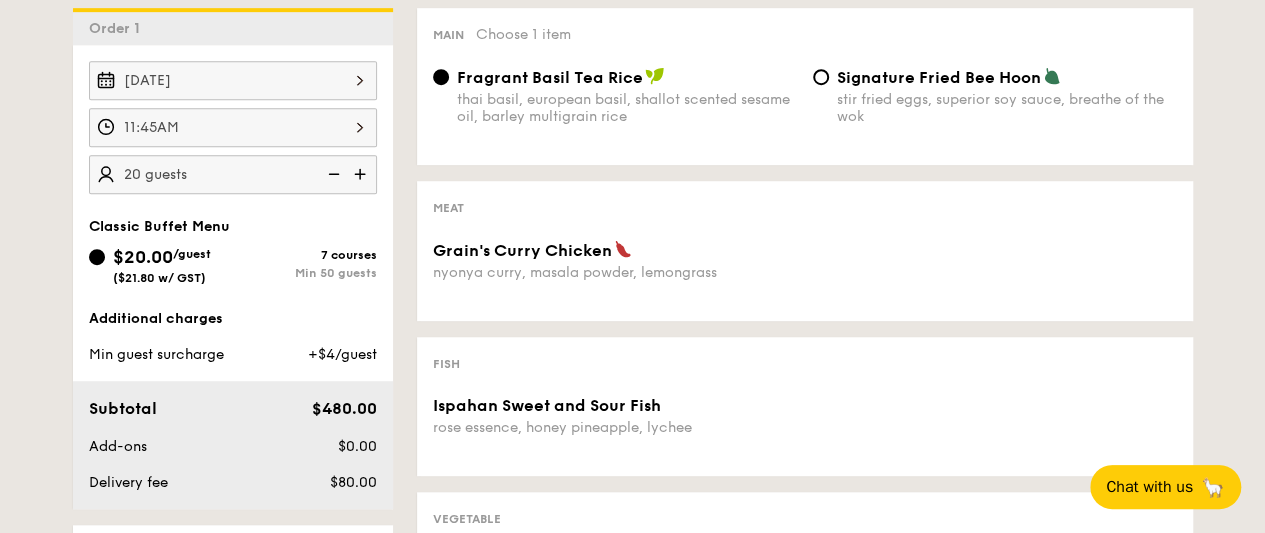 click at bounding box center [362, 174] 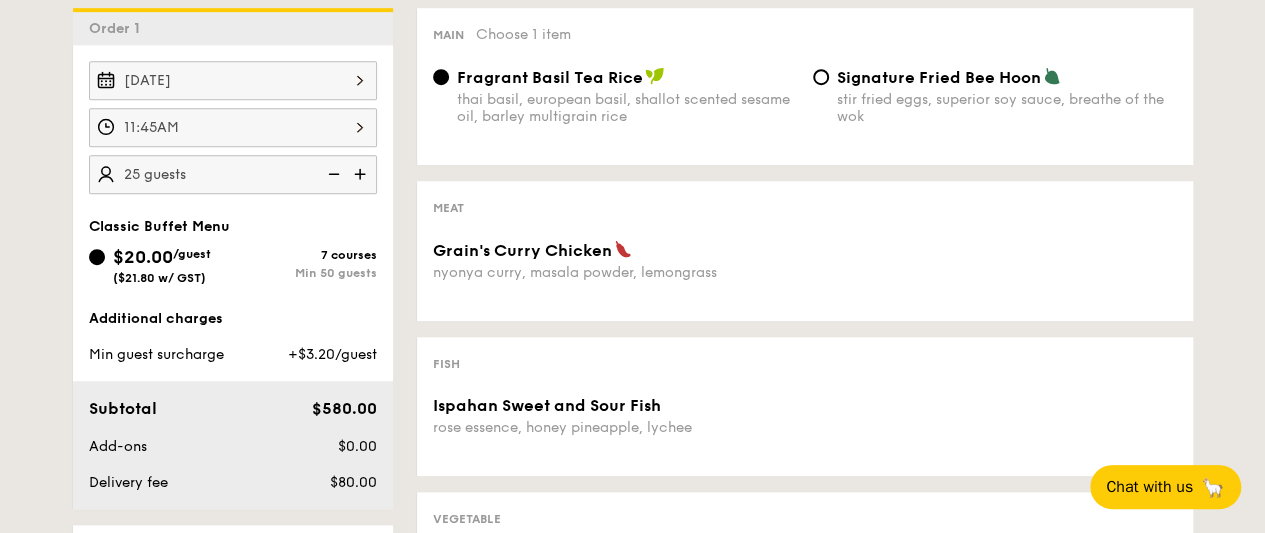click at bounding box center (362, 174) 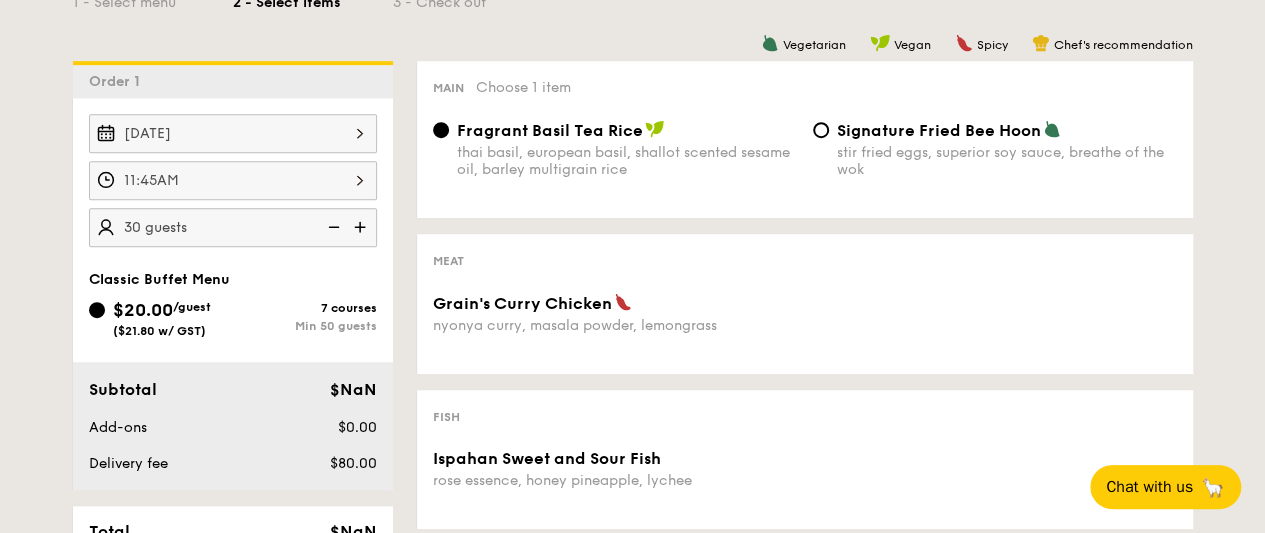 scroll, scrollTop: 505, scrollLeft: 0, axis: vertical 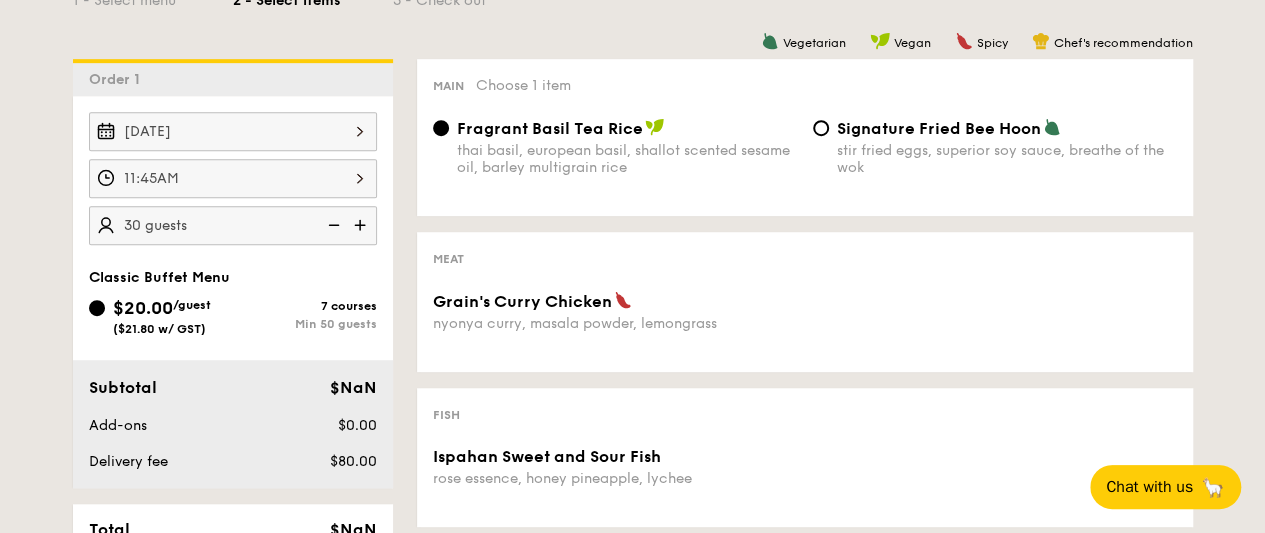 click on "7 courses" at bounding box center (305, 306) 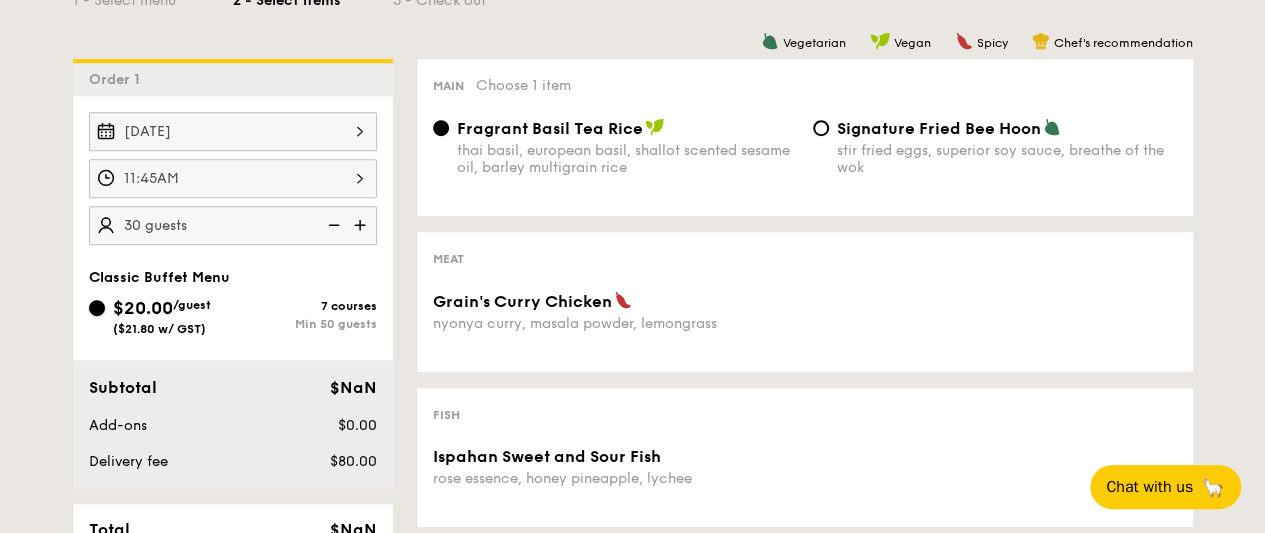click on "$20.00
/guest
($21.80 w/ GST)
7 courses
Min 50 guests" at bounding box center [97, 308] 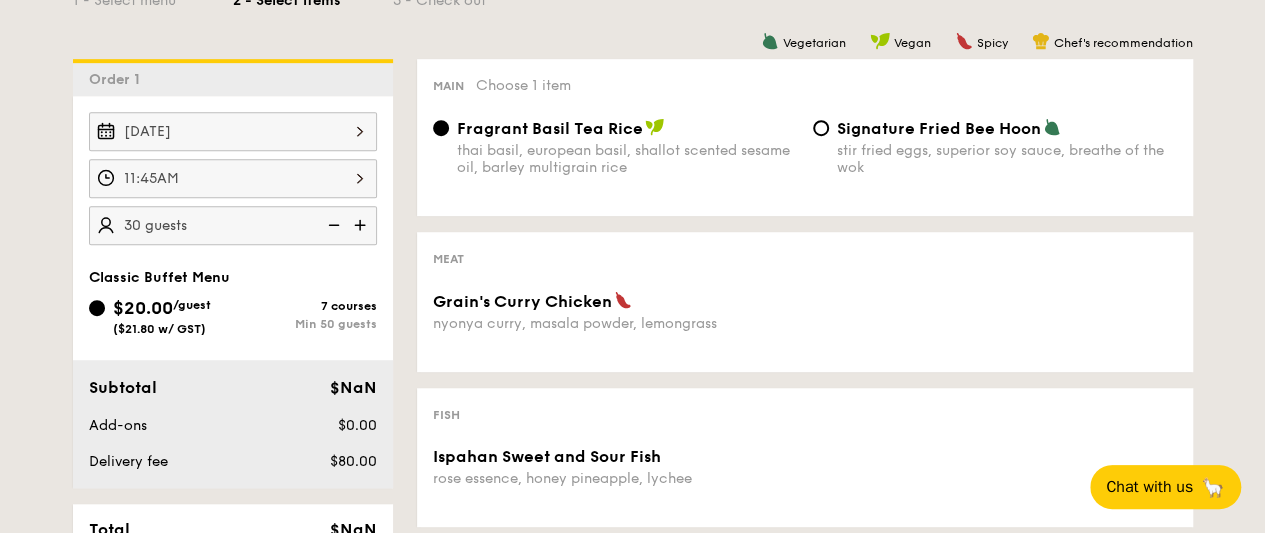 click on "7 courses" at bounding box center (305, 306) 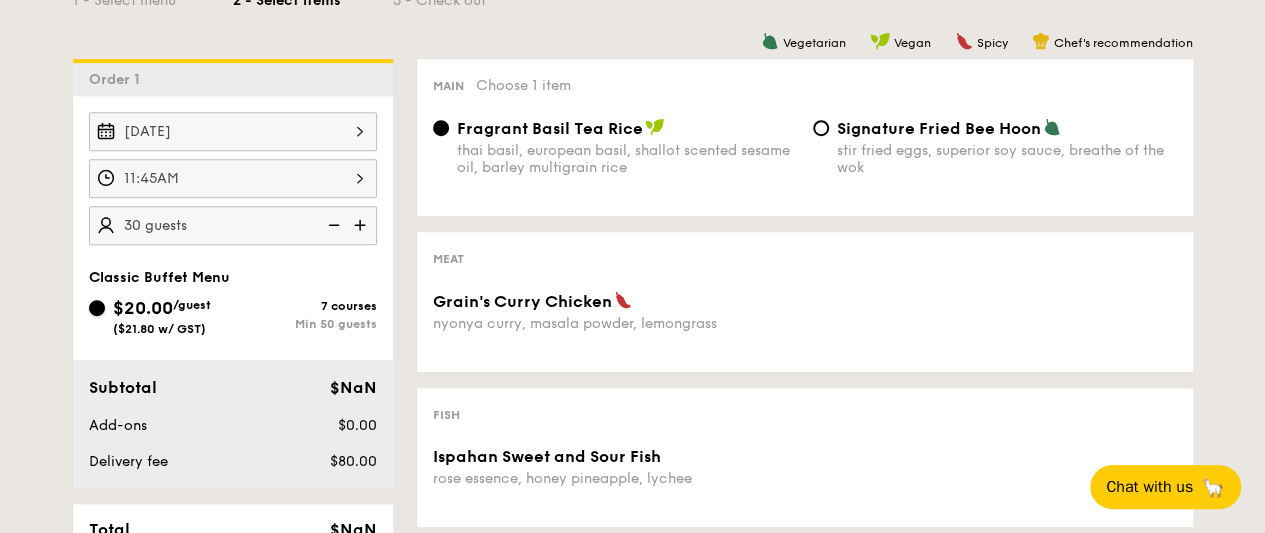 click on "$20.00
/guest
($21.80 w/ GST)
7 courses
Min 50 guests" at bounding box center (97, 308) 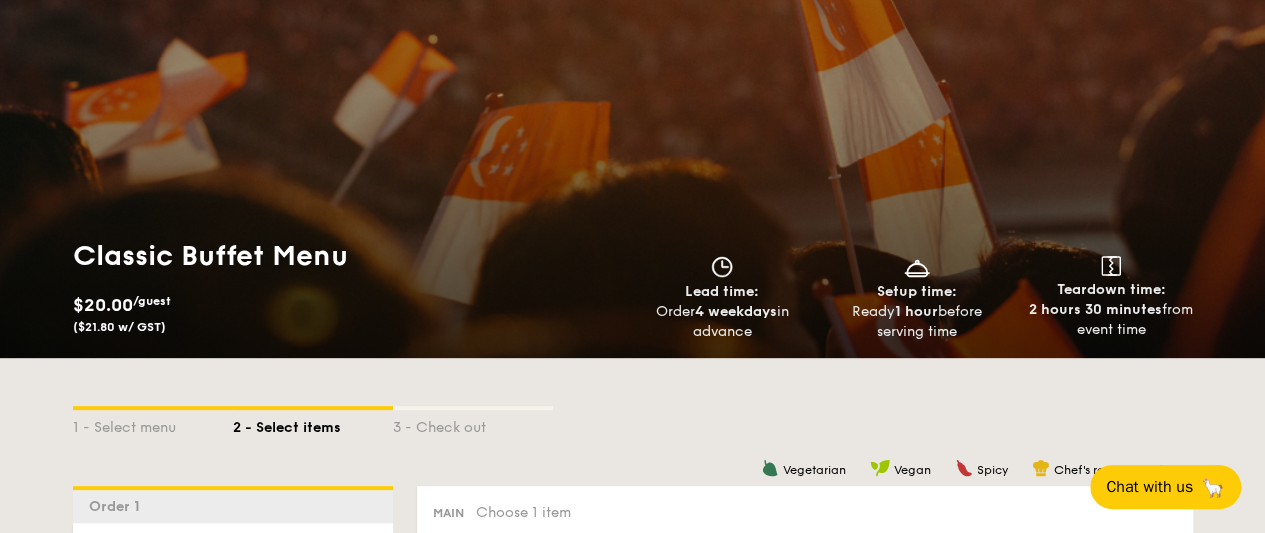 scroll, scrollTop: 0, scrollLeft: 0, axis: both 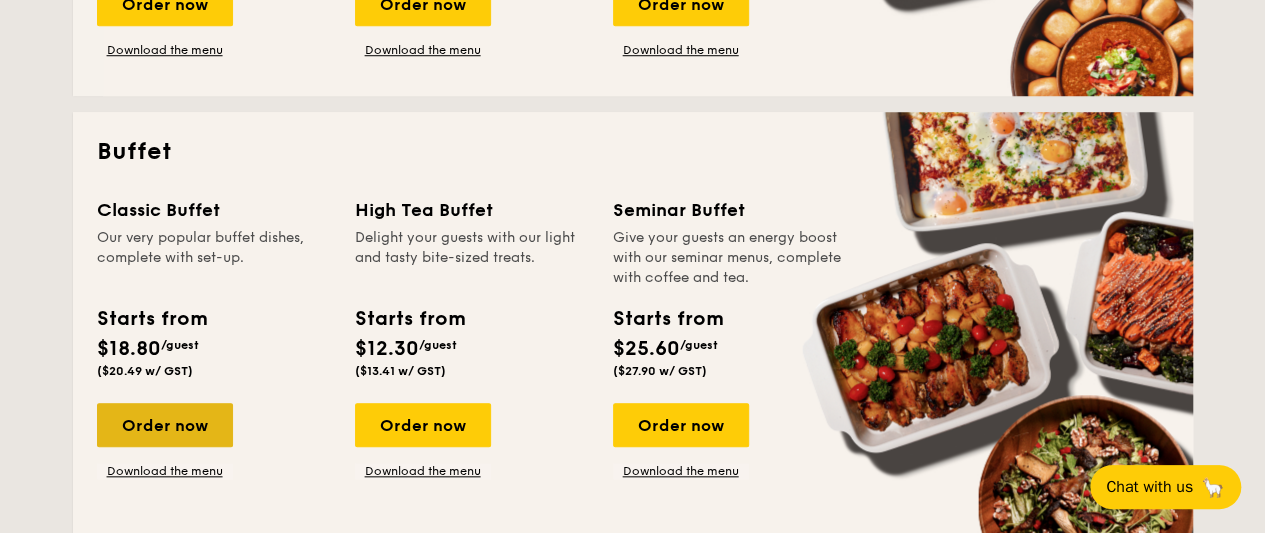click on "Order now" at bounding box center (165, 425) 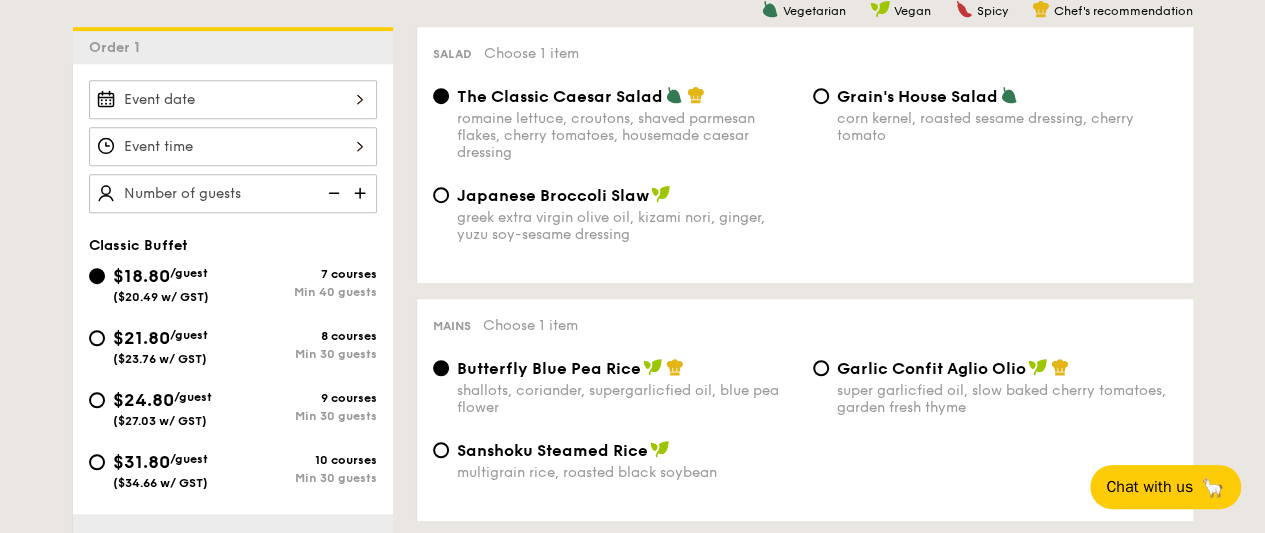 scroll, scrollTop: 567, scrollLeft: 0, axis: vertical 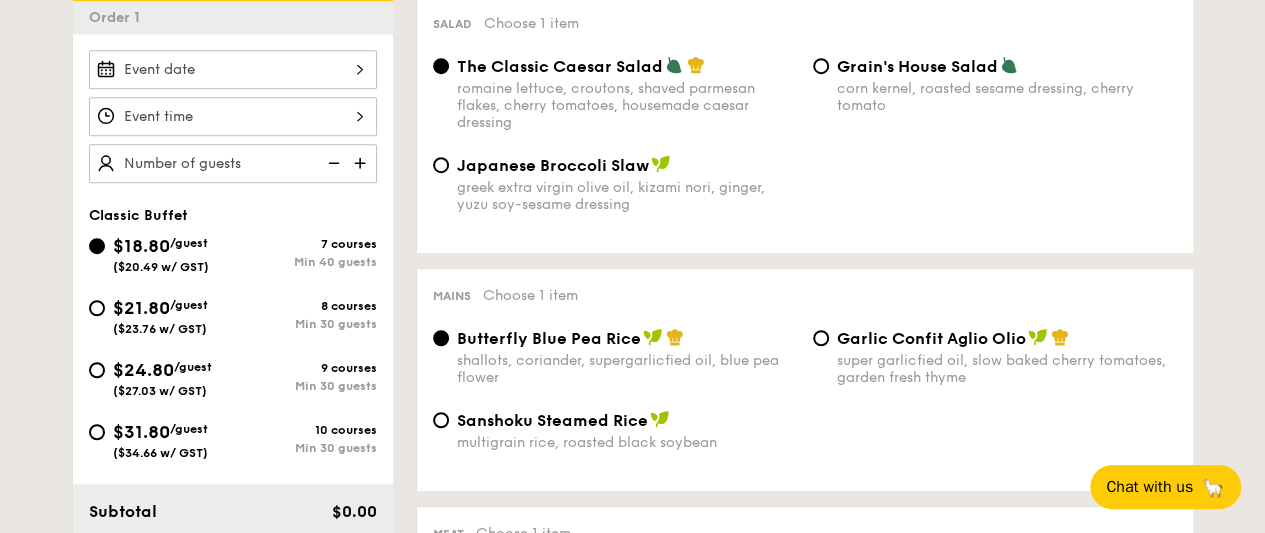 click on "Min 30 guests" at bounding box center (305, 324) 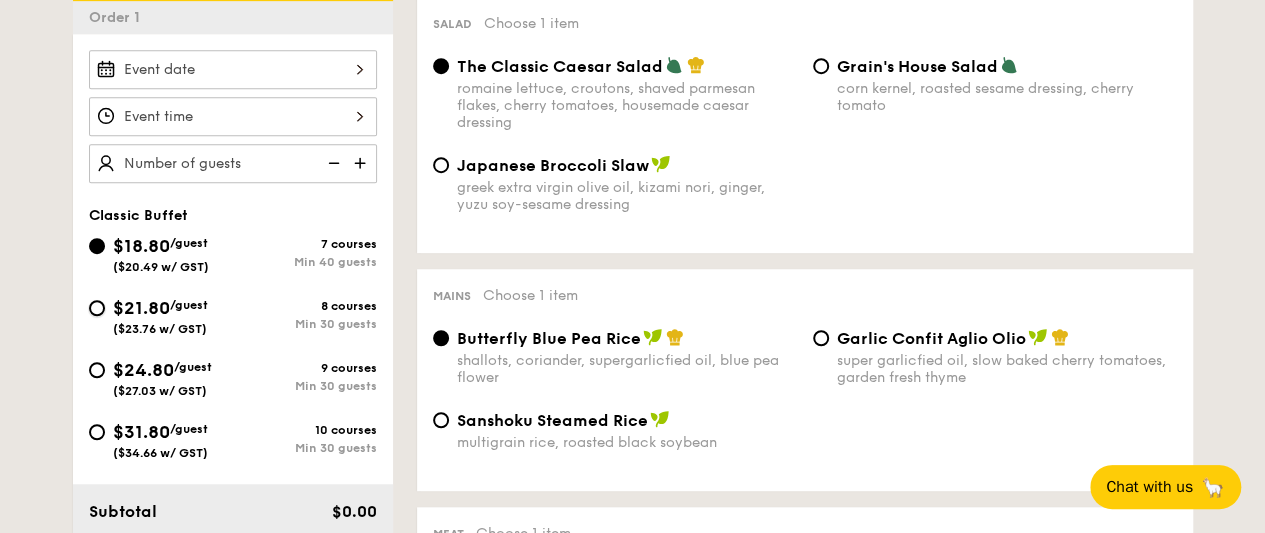 click on "$21.80
/guest
($23.76 w/ GST)
8 courses
Min 30 guests" at bounding box center [97, 308] 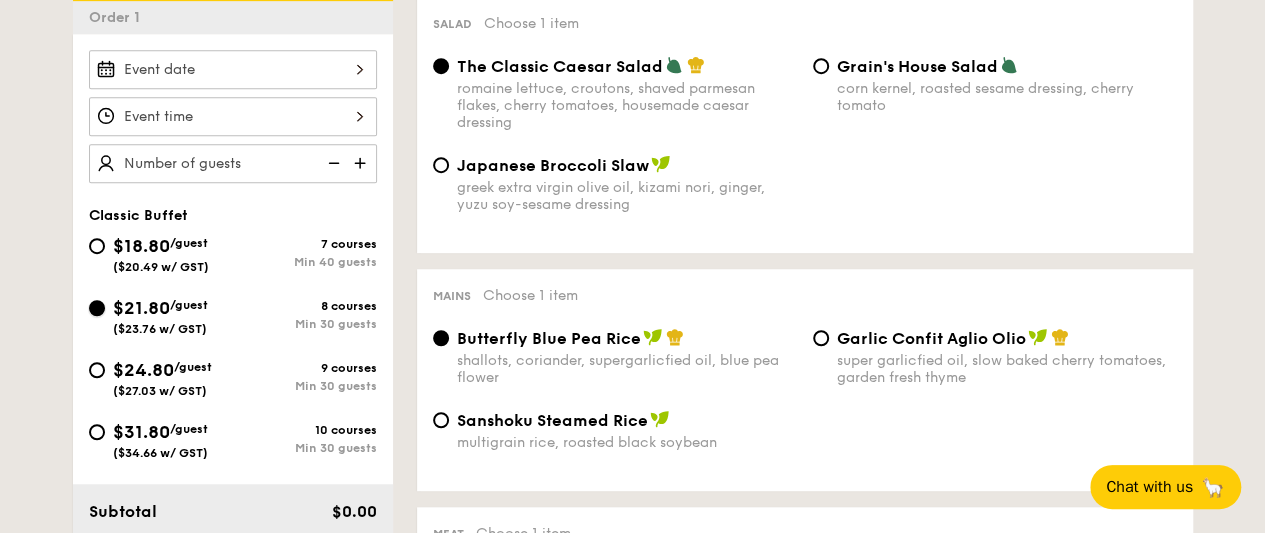 radio on "true" 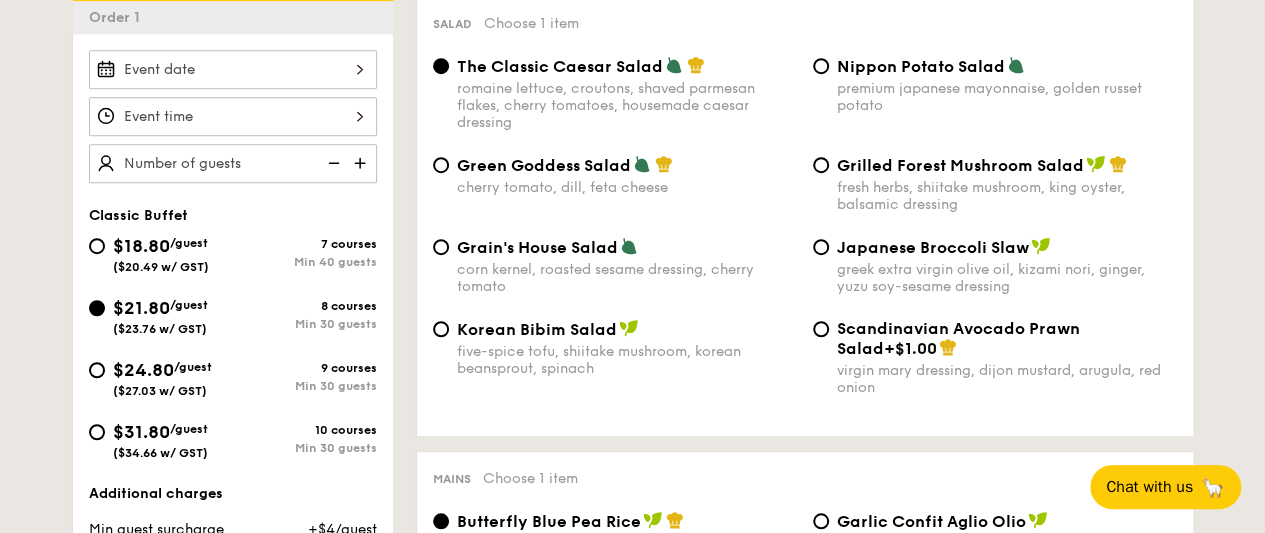 click at bounding box center (233, 69) 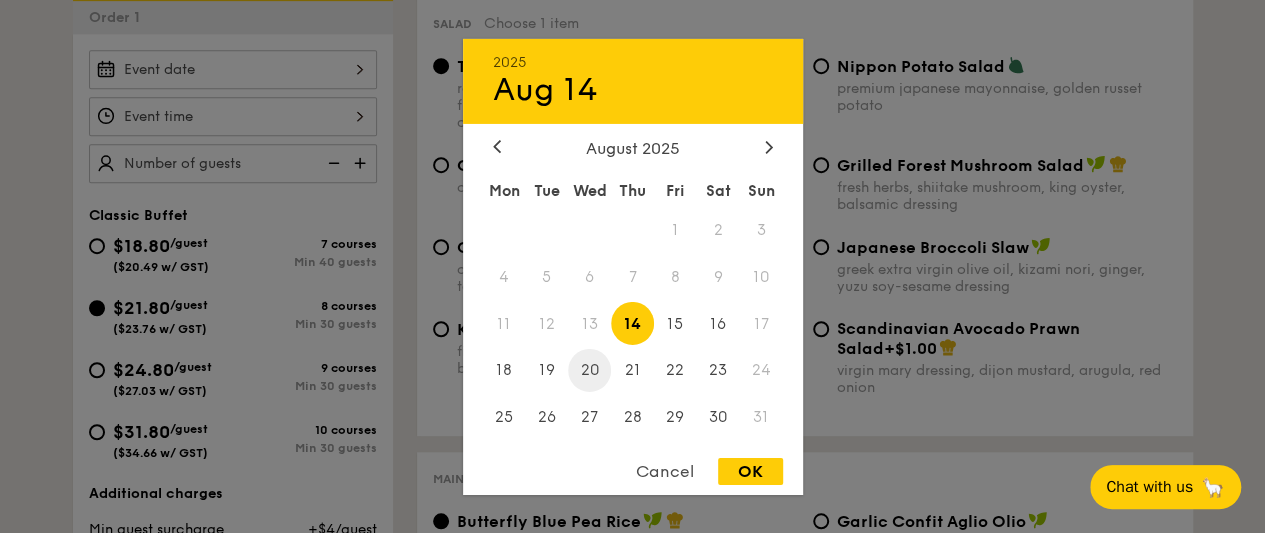 click on "20" at bounding box center [589, 370] 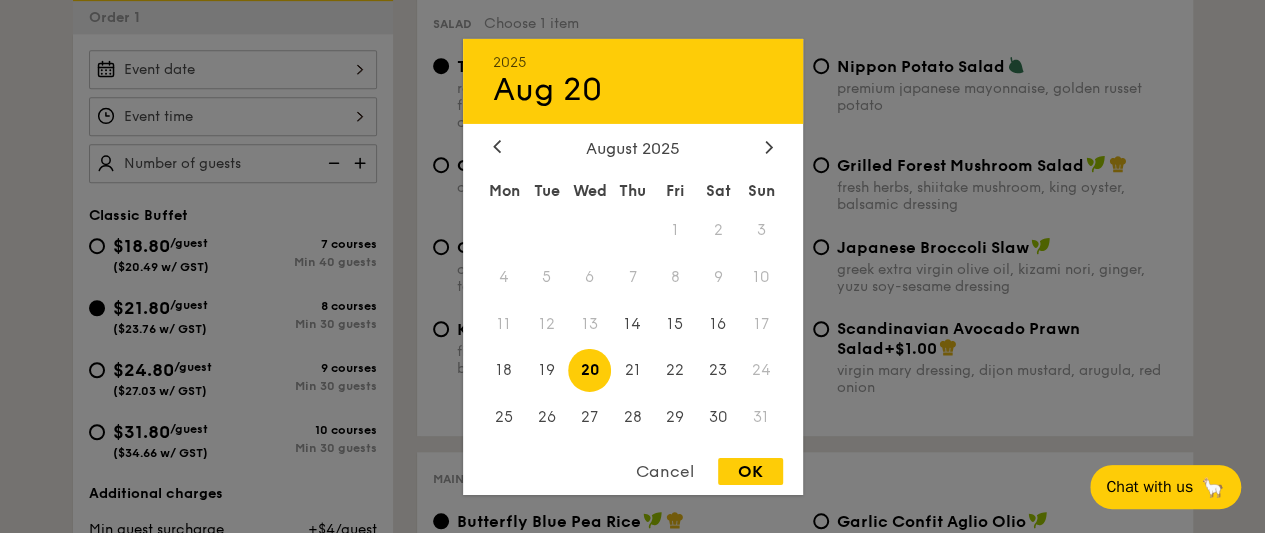 click on "OK" at bounding box center [750, 471] 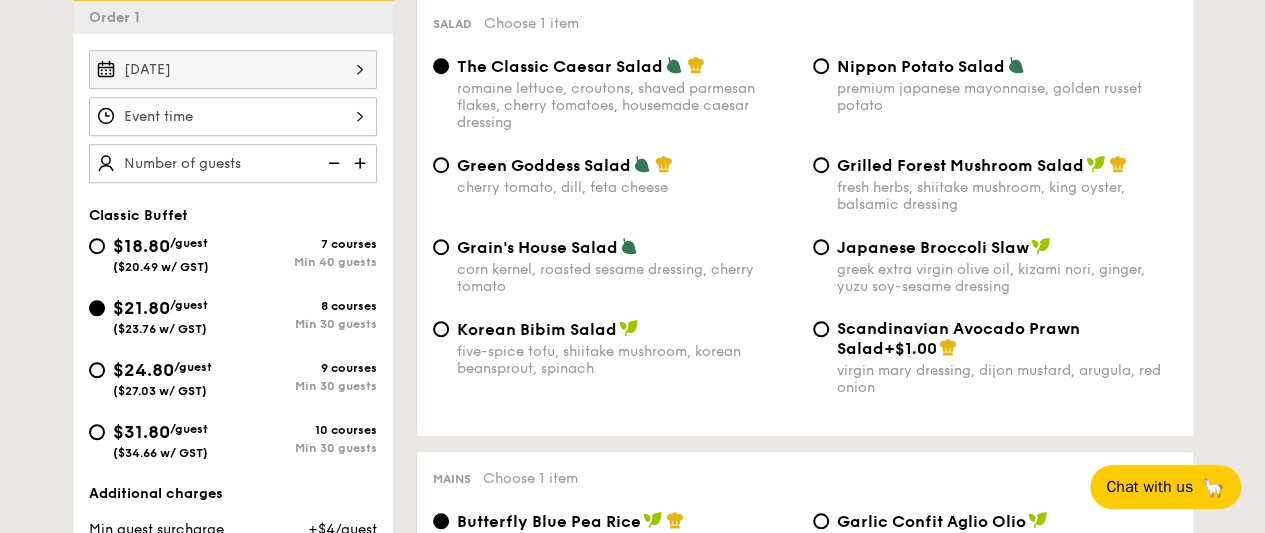 click at bounding box center (233, 116) 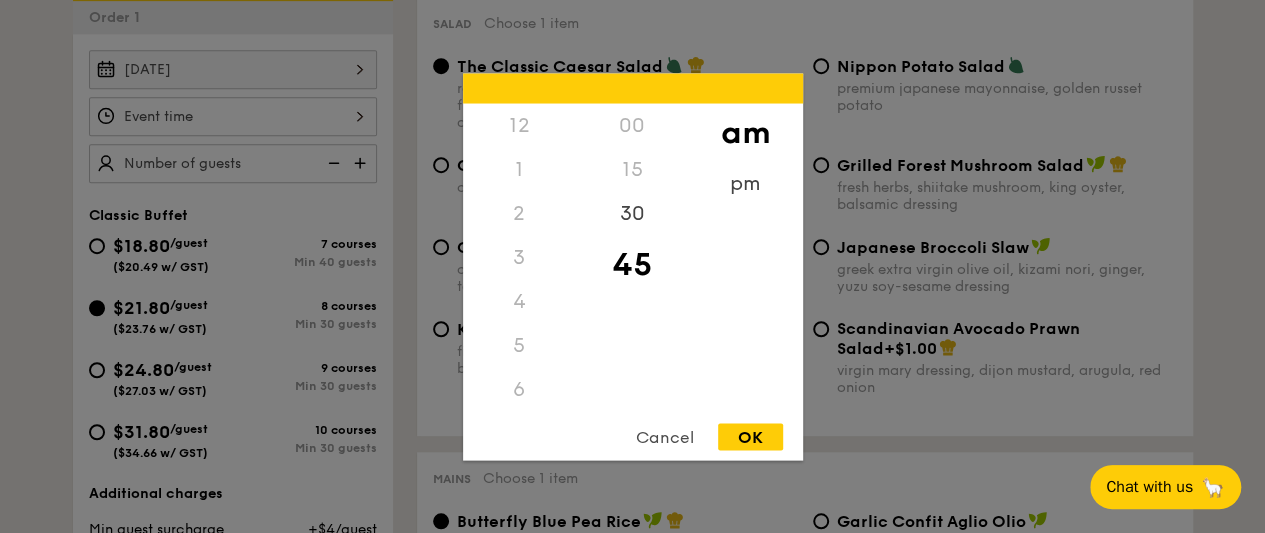 scroll, scrollTop: 220, scrollLeft: 0, axis: vertical 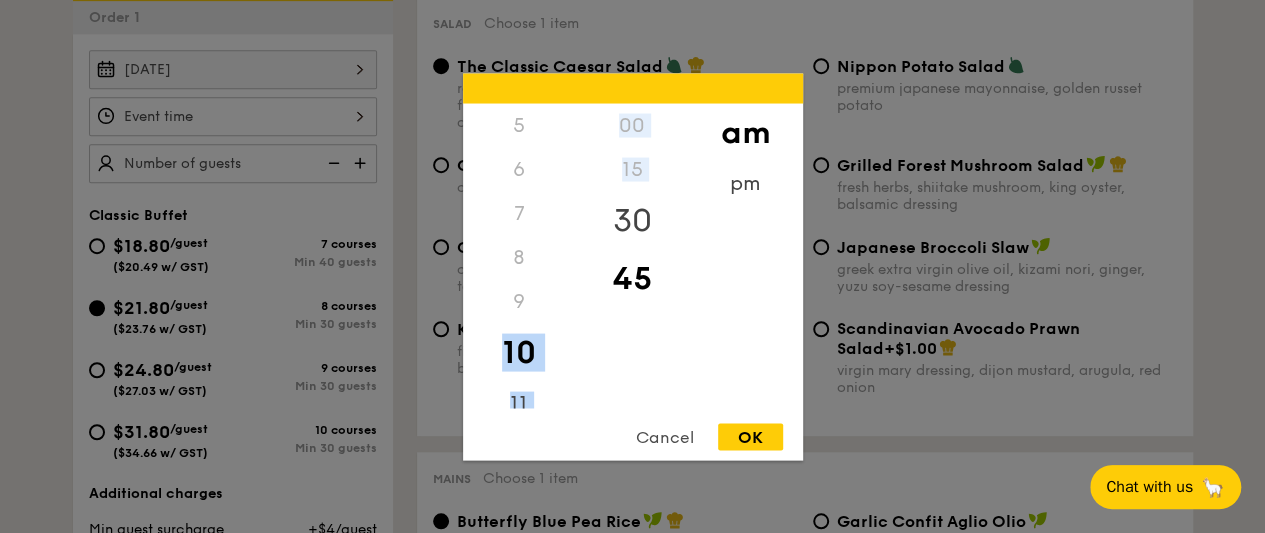 drag, startPoint x: 536, startPoint y: 307, endPoint x: 583, endPoint y: 192, distance: 124.23365 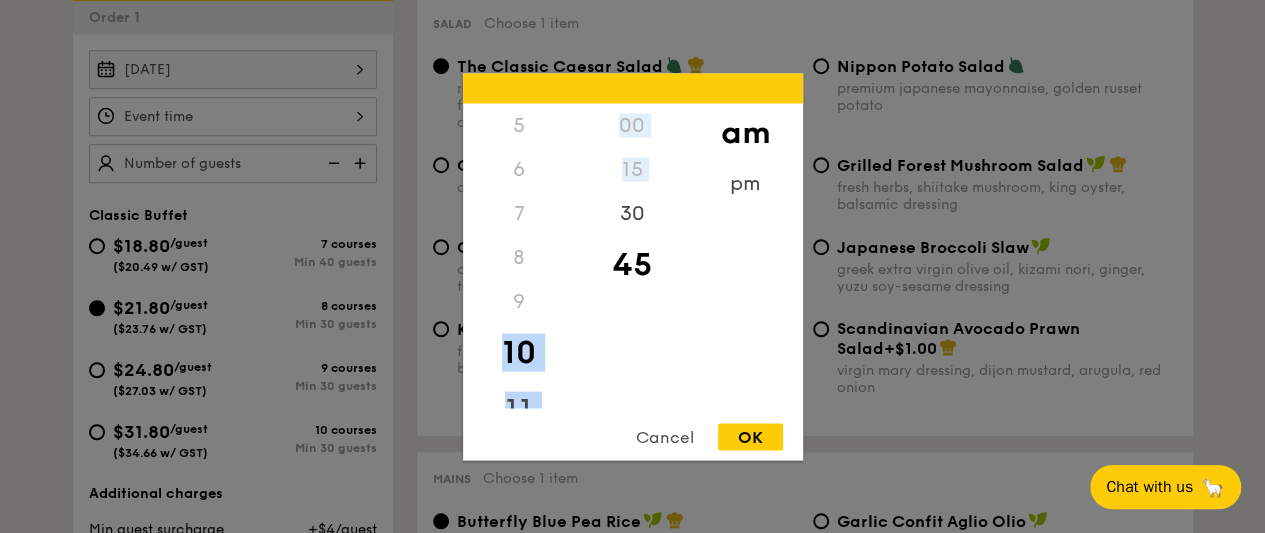 click on "11" at bounding box center (519, 410) 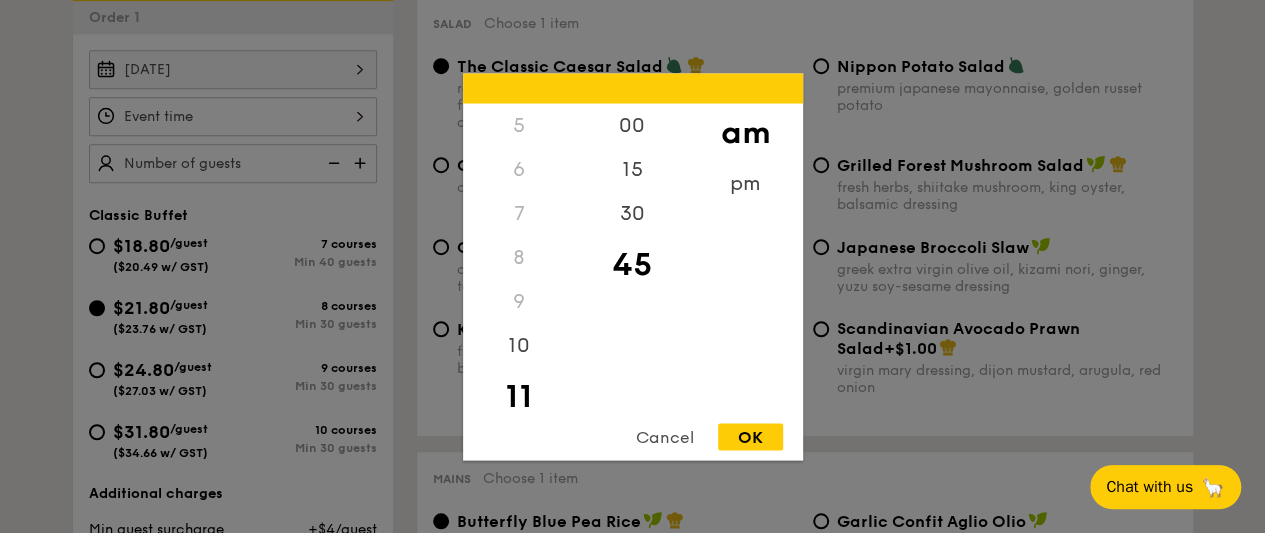 click on "OK" at bounding box center [750, 436] 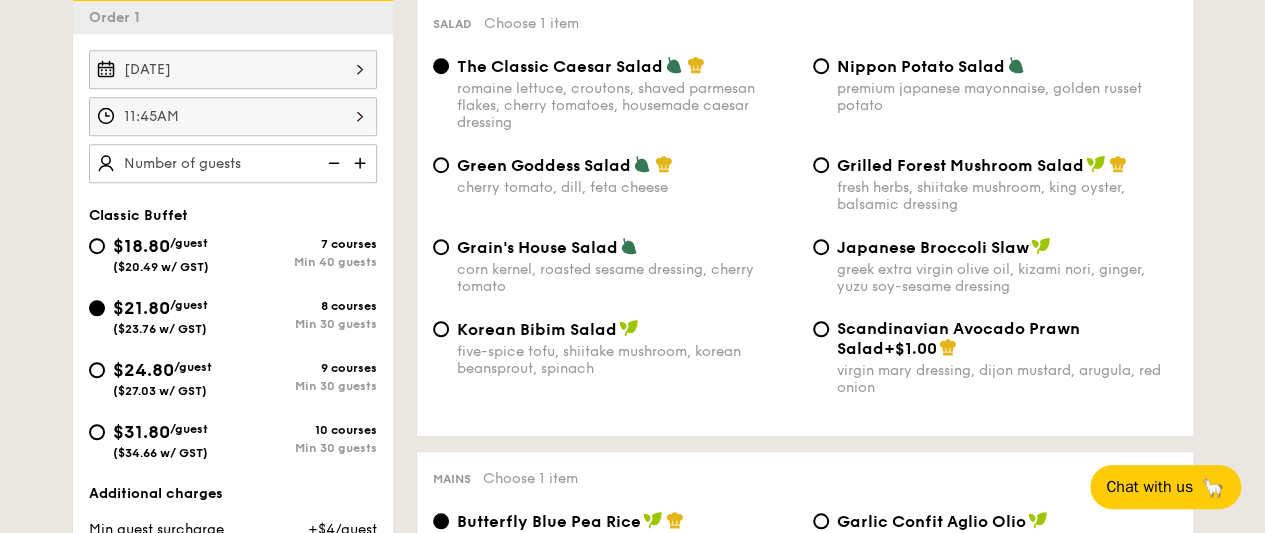 click at bounding box center (362, 163) 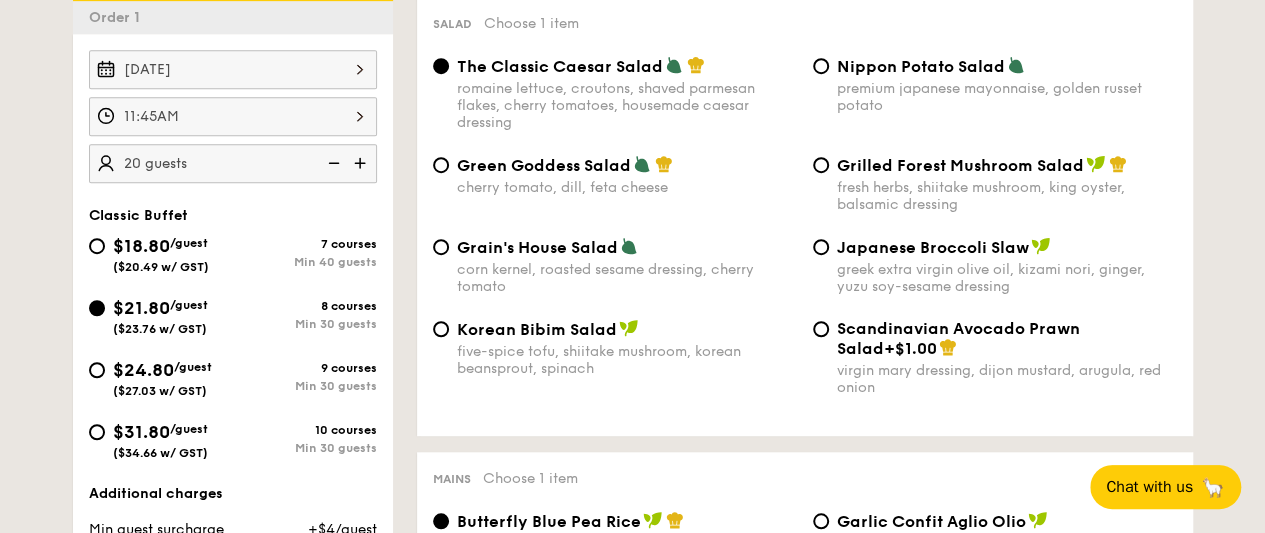 click at bounding box center [362, 163] 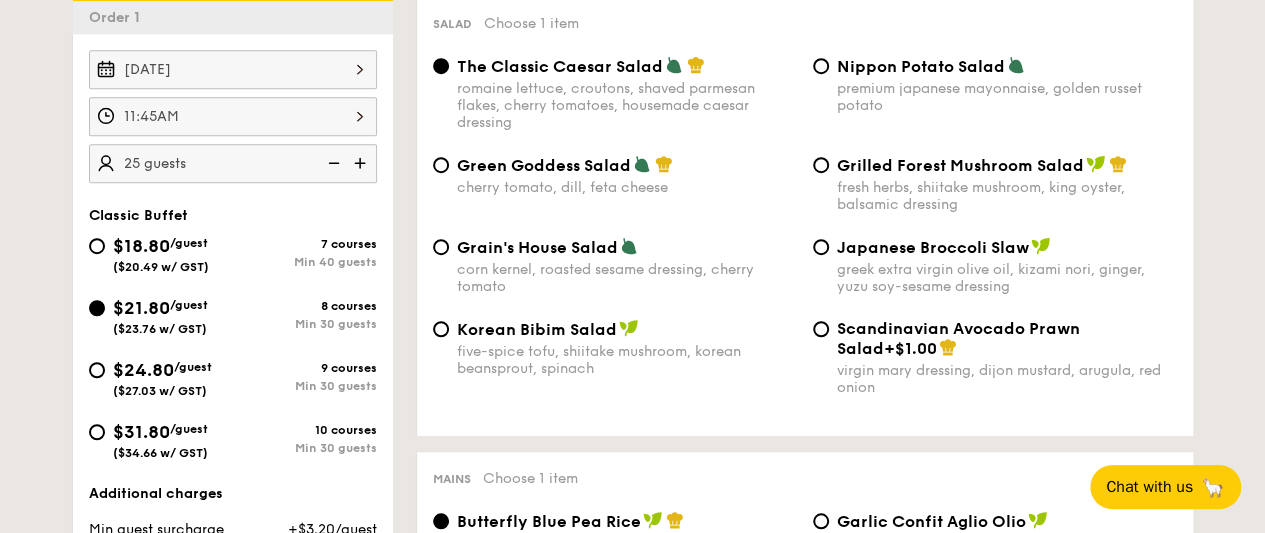 click at bounding box center (362, 163) 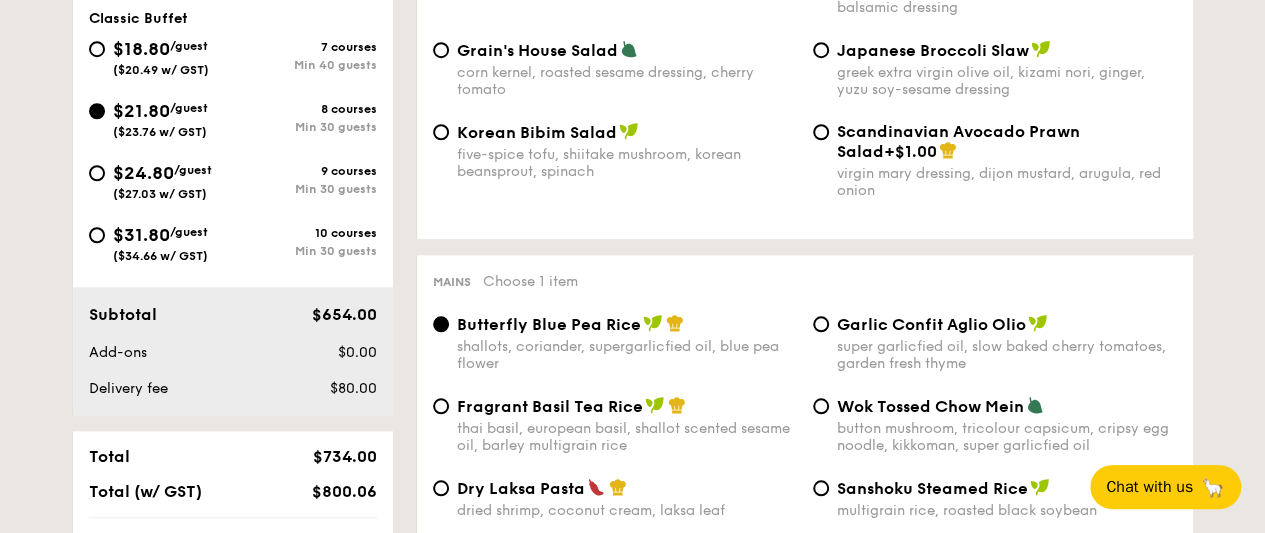 scroll, scrollTop: 784, scrollLeft: 0, axis: vertical 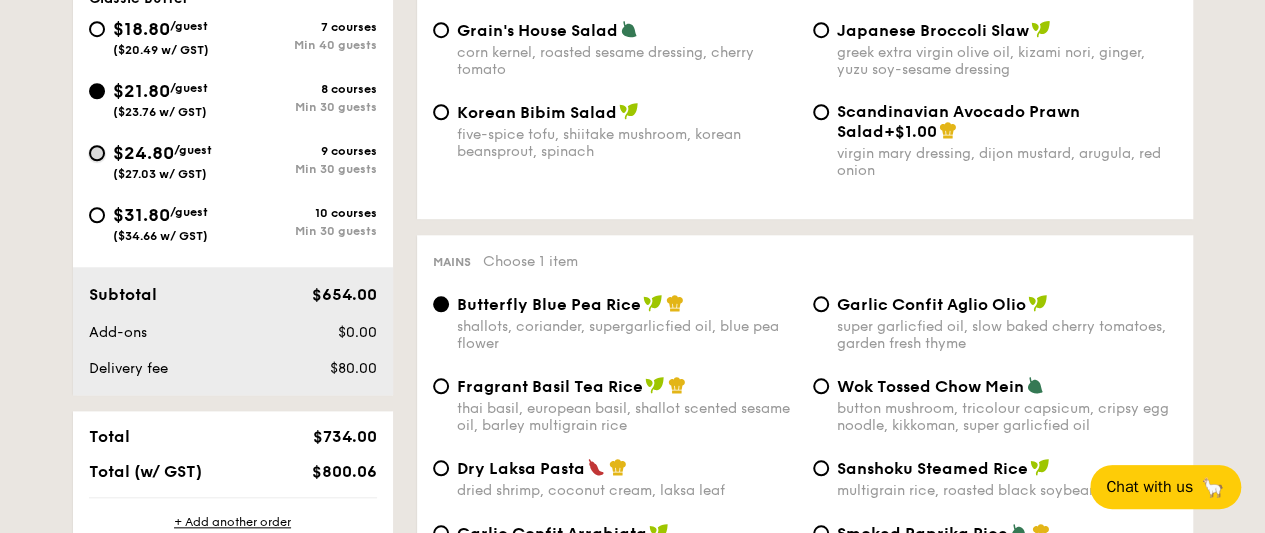 click on "$24.80
/guest
($27.03 w/ GST)
9 courses
Min 30 guests" at bounding box center (97, 153) 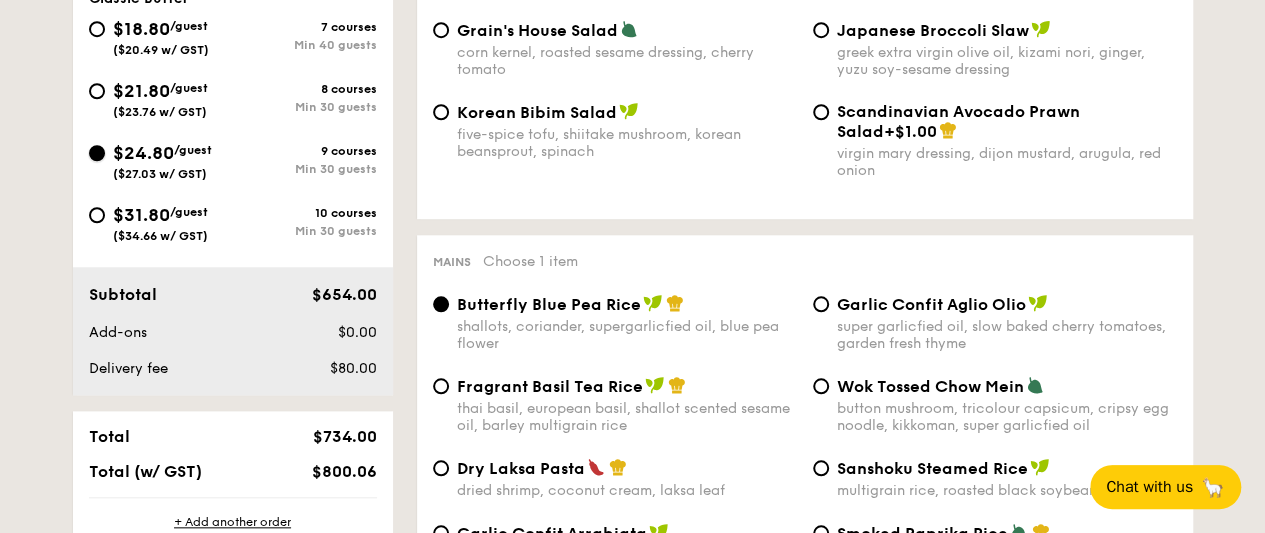 radio on "true" 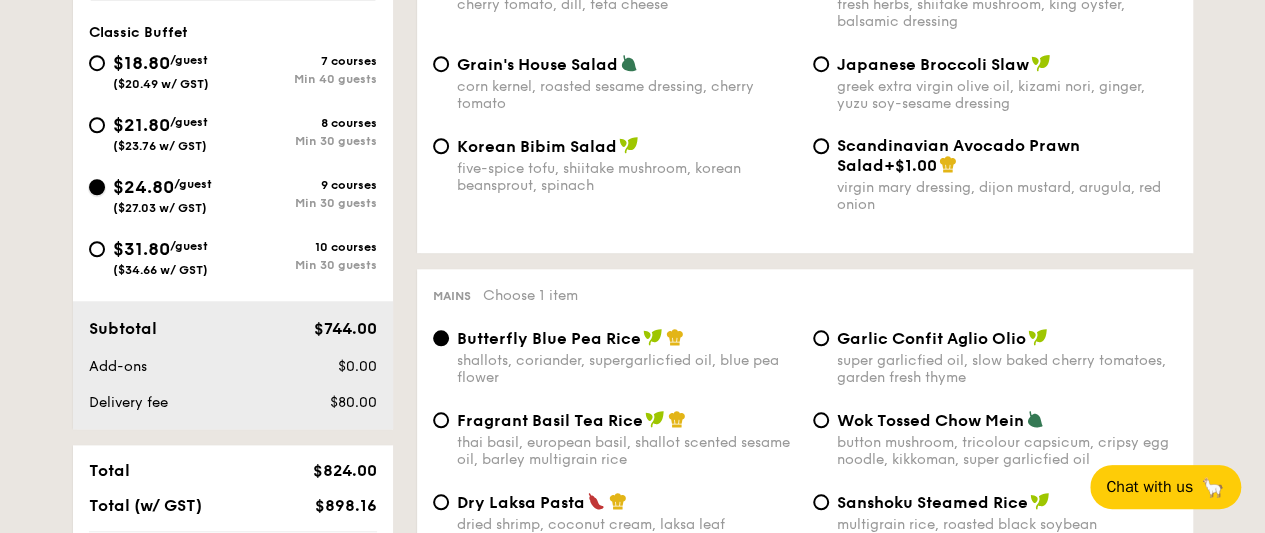 scroll, scrollTop: 745, scrollLeft: 0, axis: vertical 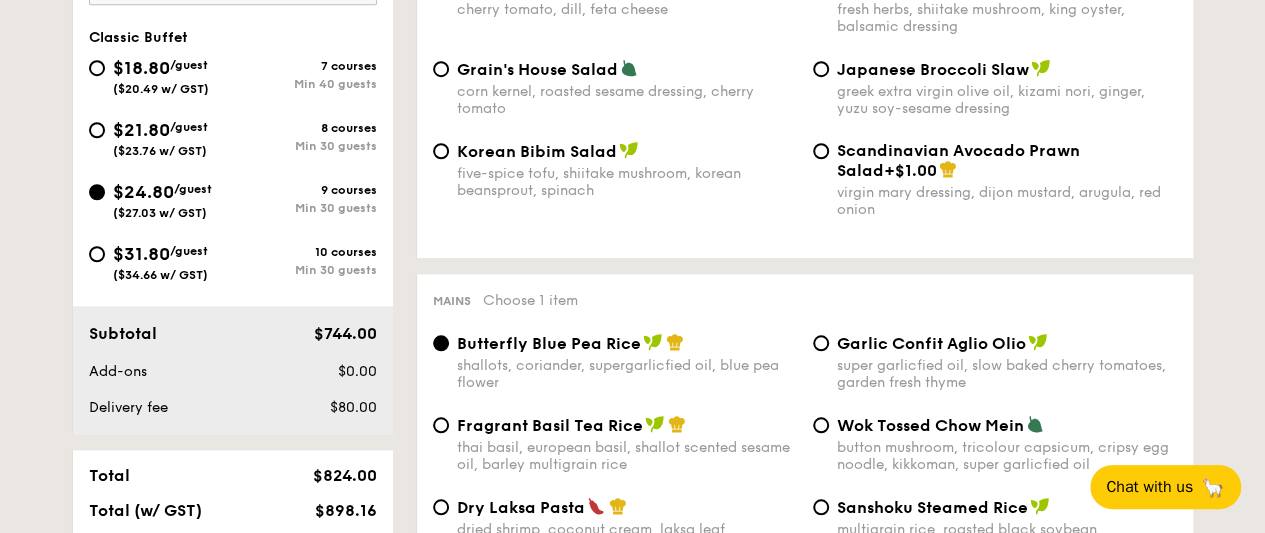 click on "$21.80
/guest
($23.76 w/ GST)" at bounding box center (161, 137) 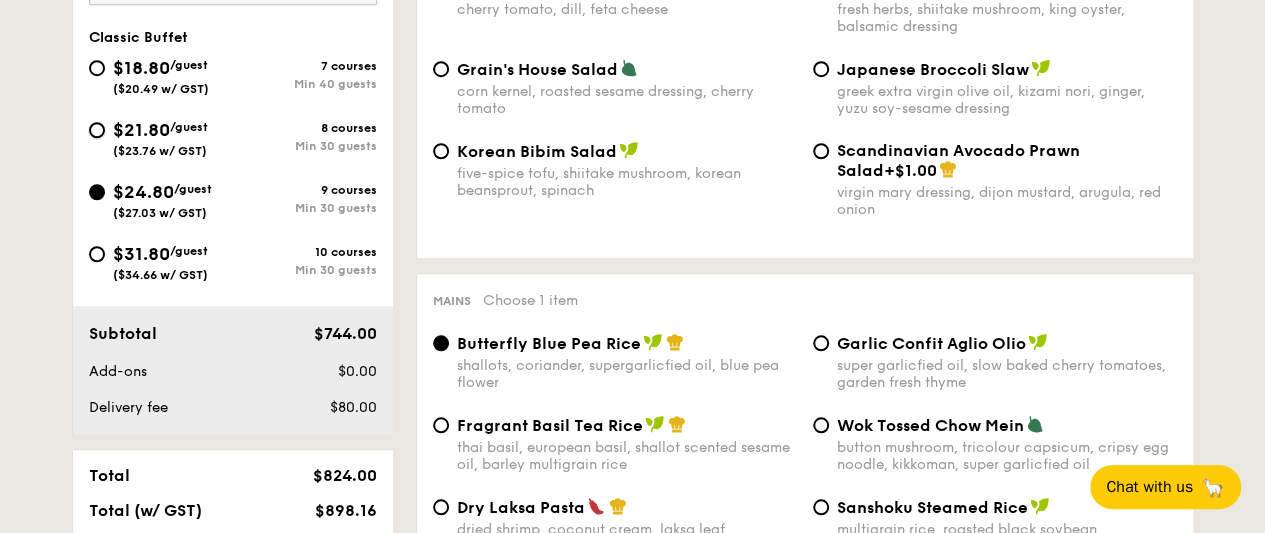 click on "$21.80
/guest
($23.76 w/ GST)
8 courses
Min 30 guests" at bounding box center (97, 130) 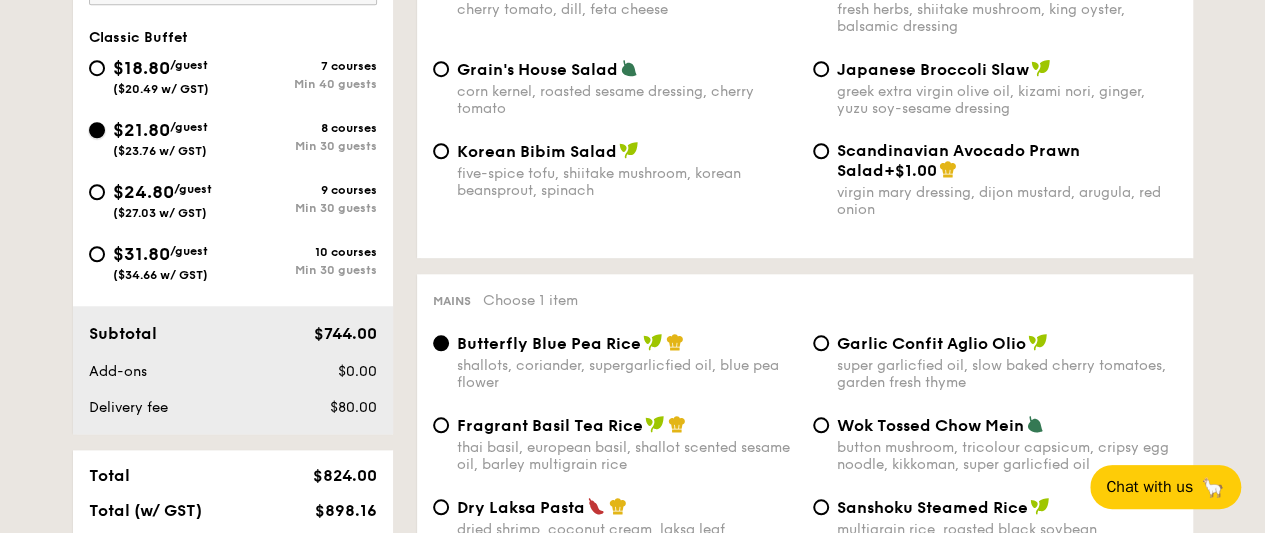 radio on "true" 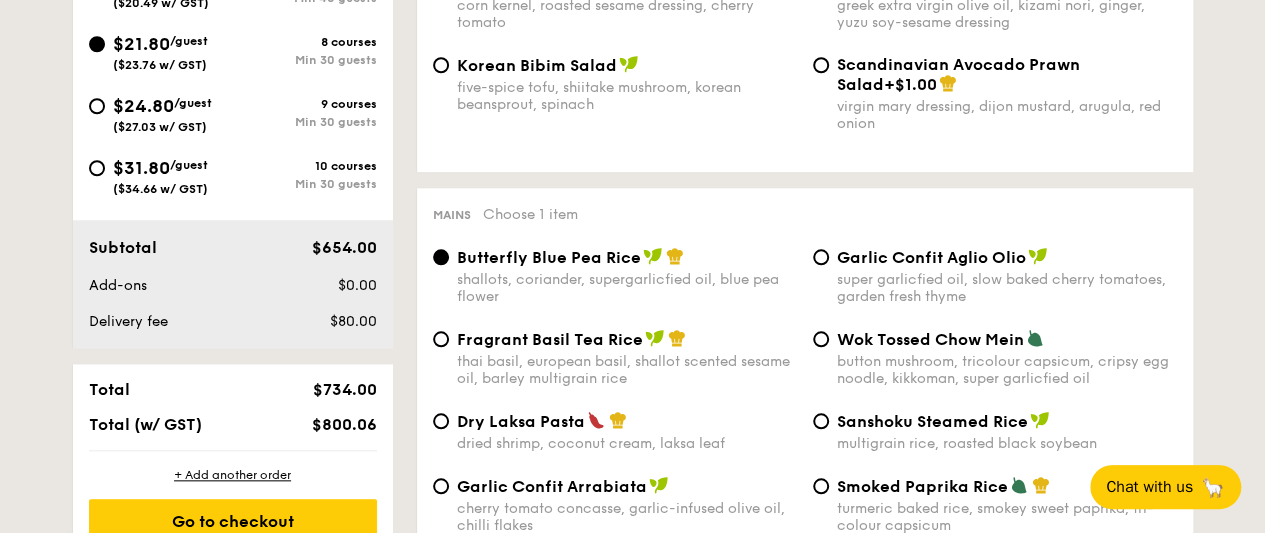 scroll, scrollTop: 841, scrollLeft: 0, axis: vertical 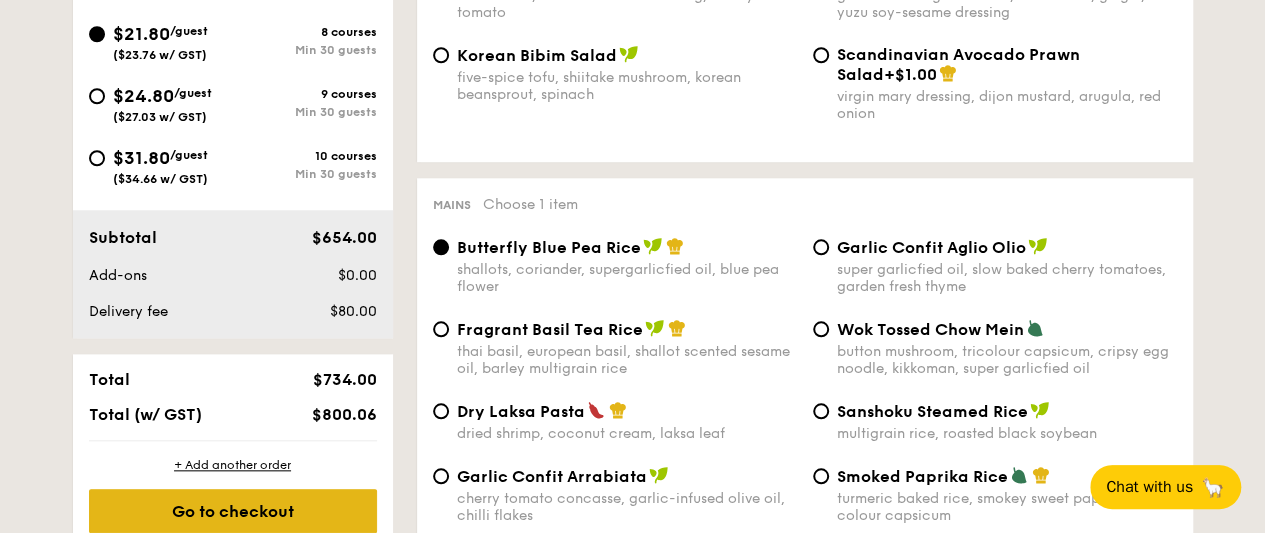 click on "Go to checkout" at bounding box center (233, 511) 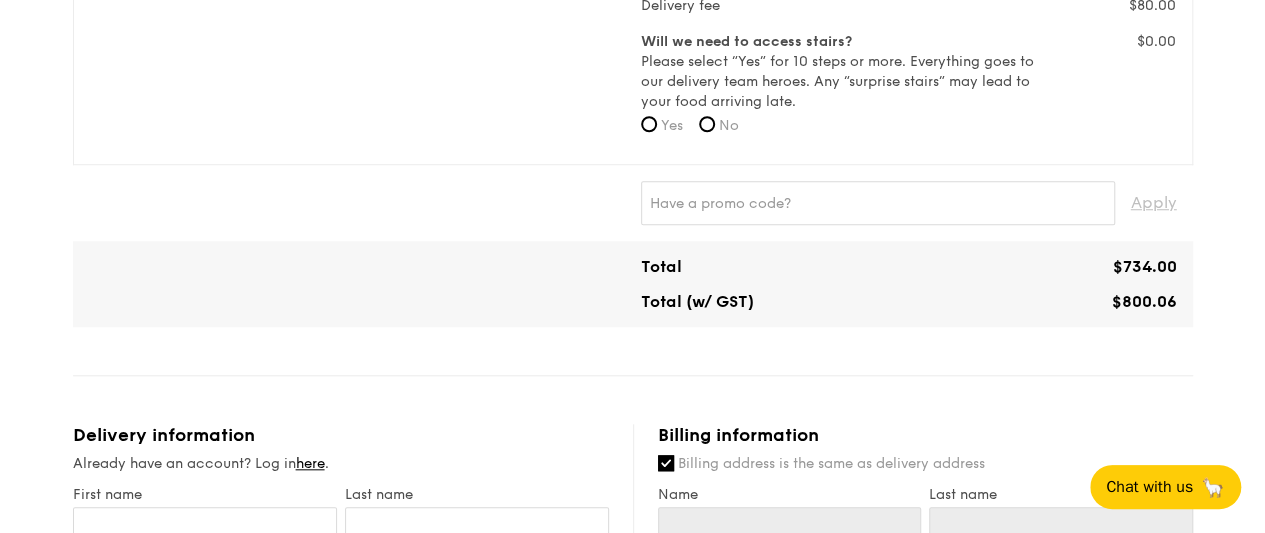 scroll, scrollTop: 820, scrollLeft: 0, axis: vertical 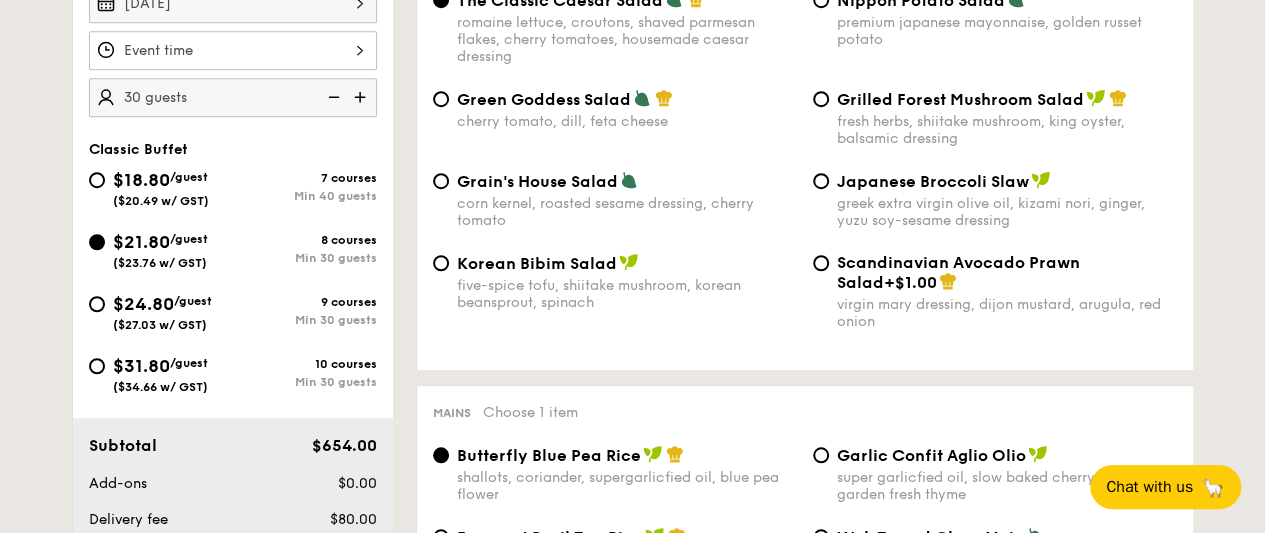 click on "$24.80
/guest
($27.03 w/ GST)" at bounding box center [161, 311] 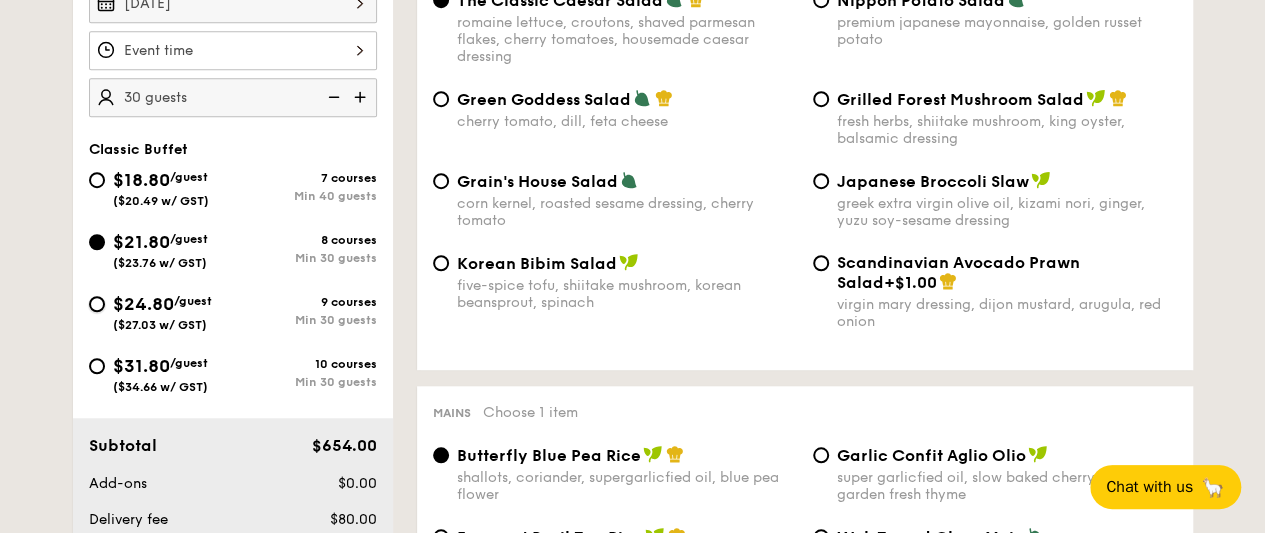 click on "$24.80
/guest
($27.03 w/ GST)
9 courses
Min 30 guests" at bounding box center (97, 304) 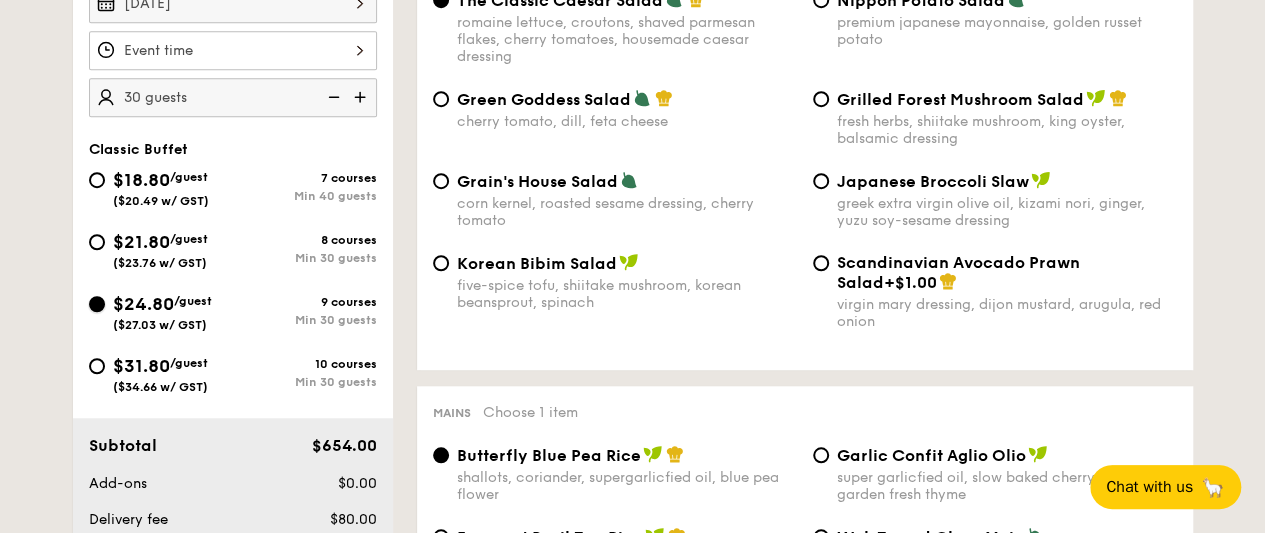 radio on "true" 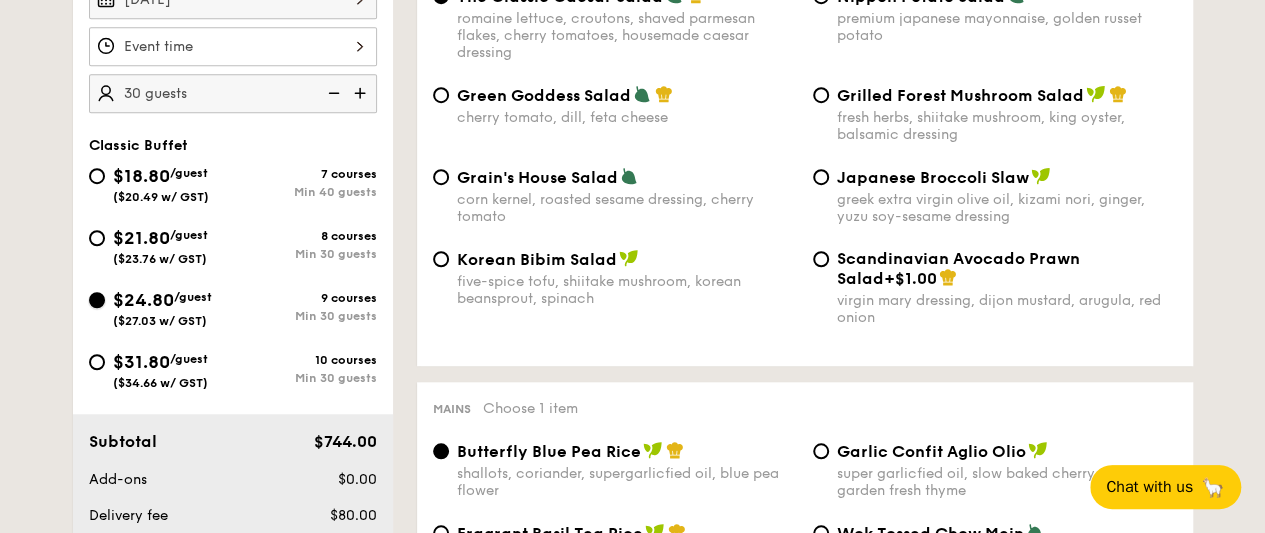 scroll, scrollTop: 635, scrollLeft: 0, axis: vertical 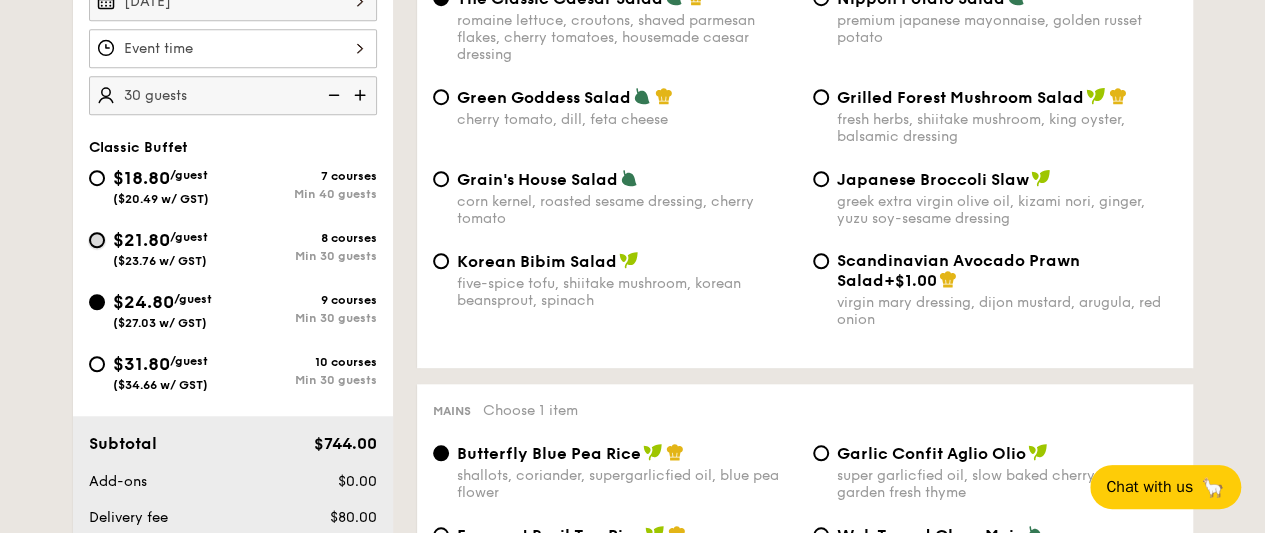 click on "$21.80
/guest
($23.76 w/ GST)
8 courses
Min 30 guests" at bounding box center (97, 240) 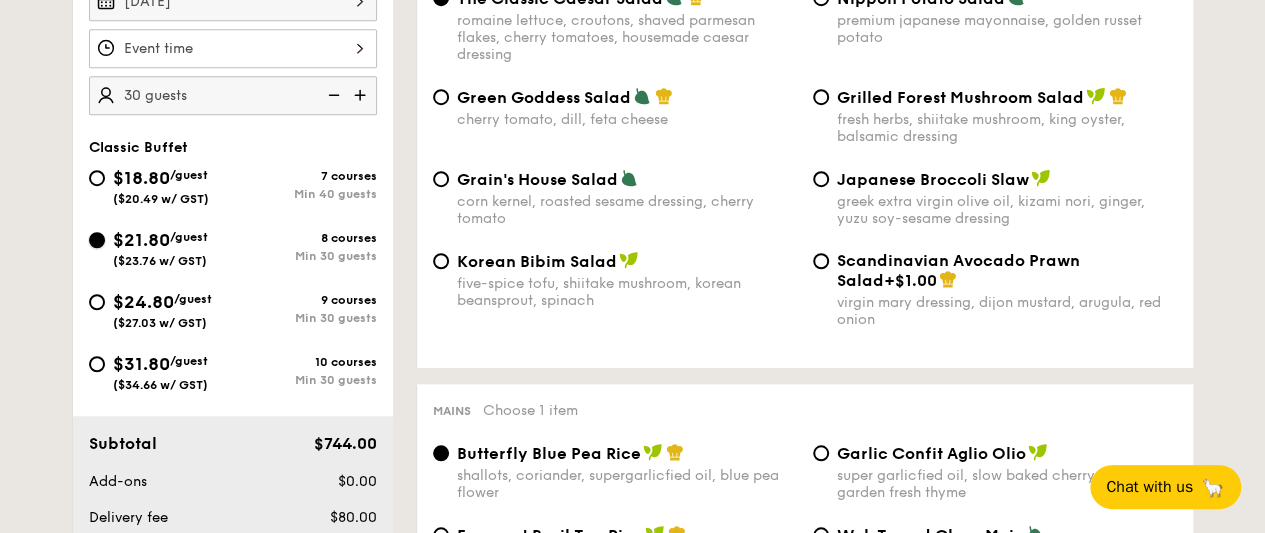 radio on "true" 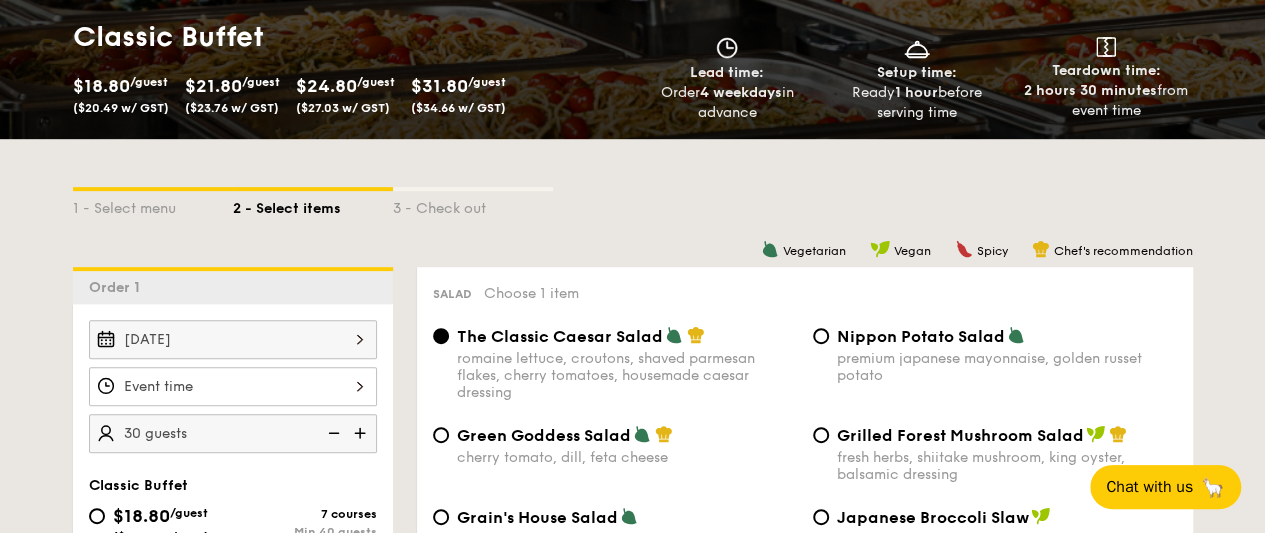 scroll, scrollTop: 289, scrollLeft: 0, axis: vertical 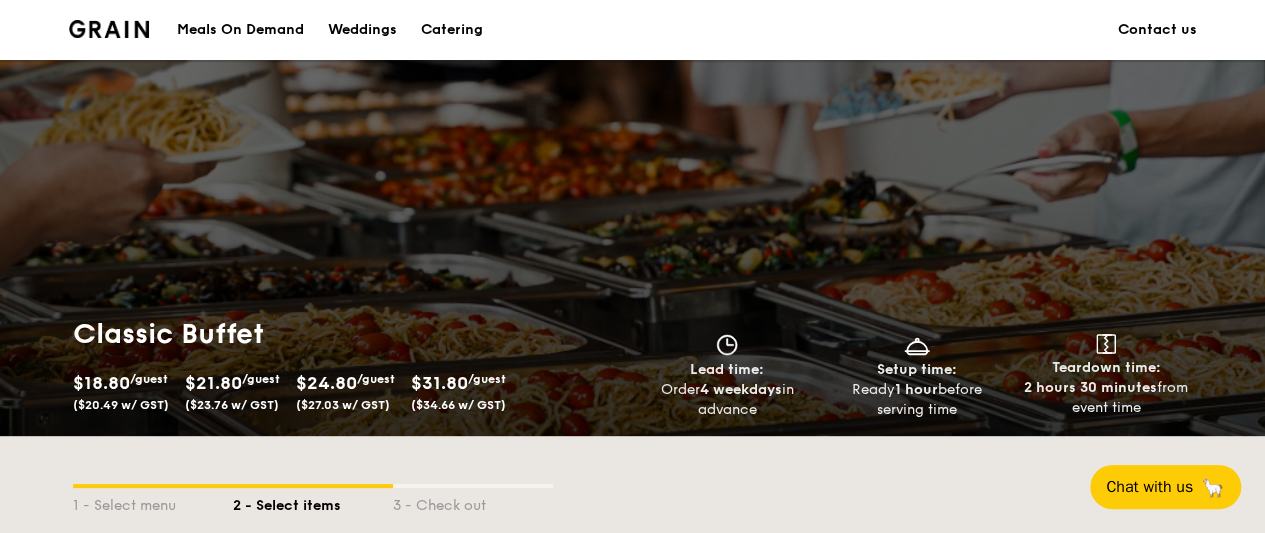 click at bounding box center (109, 29) 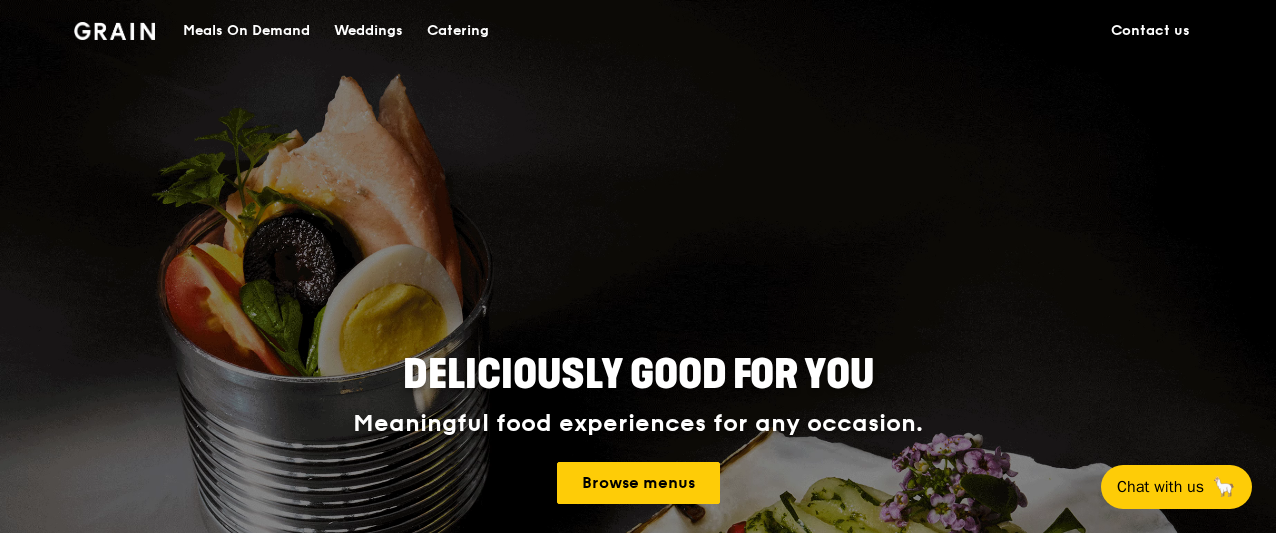scroll, scrollTop: 0, scrollLeft: 0, axis: both 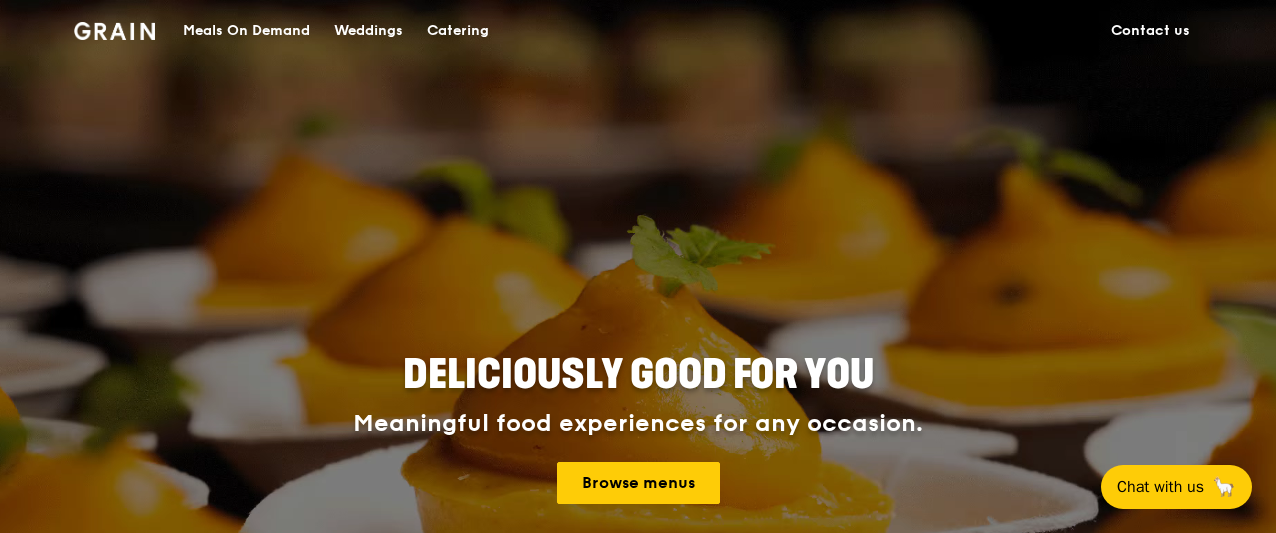 click on "Catering" at bounding box center (458, 31) 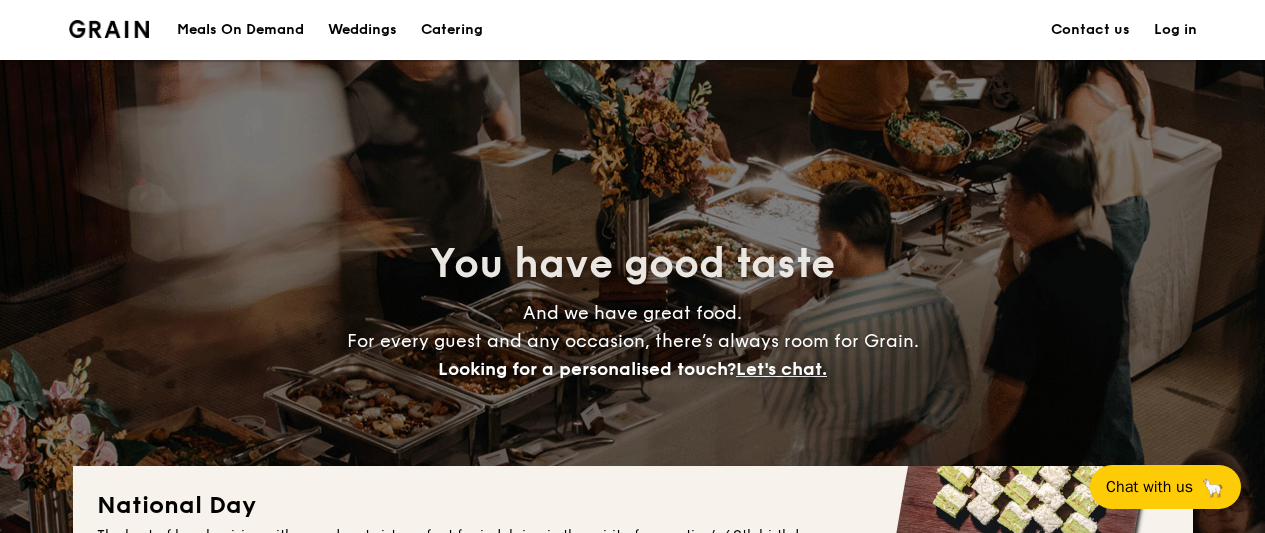 scroll, scrollTop: 0, scrollLeft: 0, axis: both 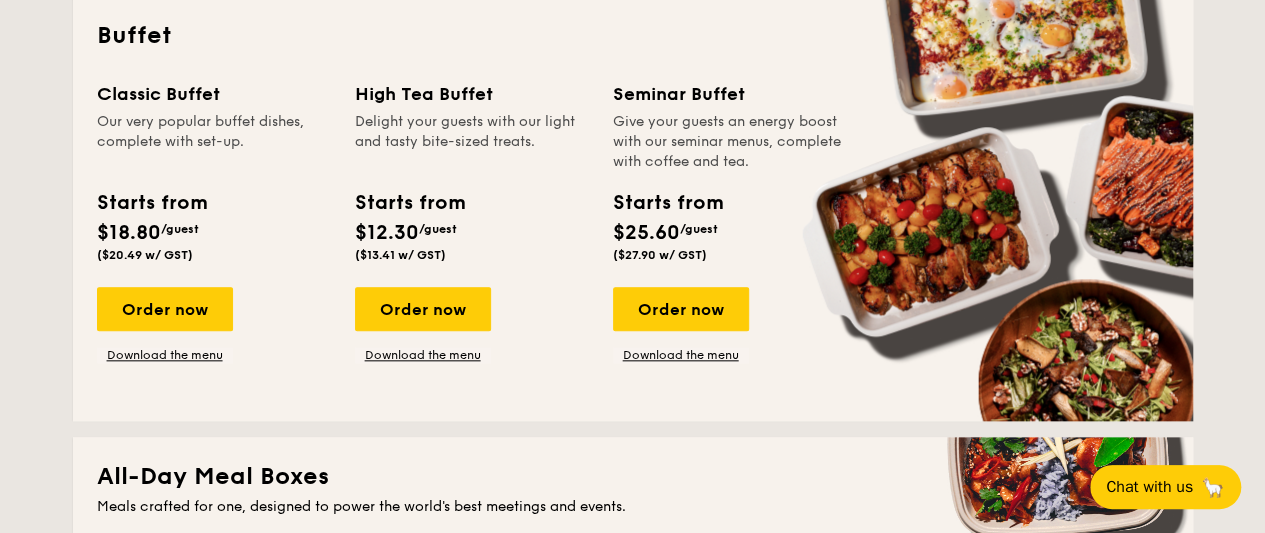 click on "Order now
Download the menu" at bounding box center [214, 325] 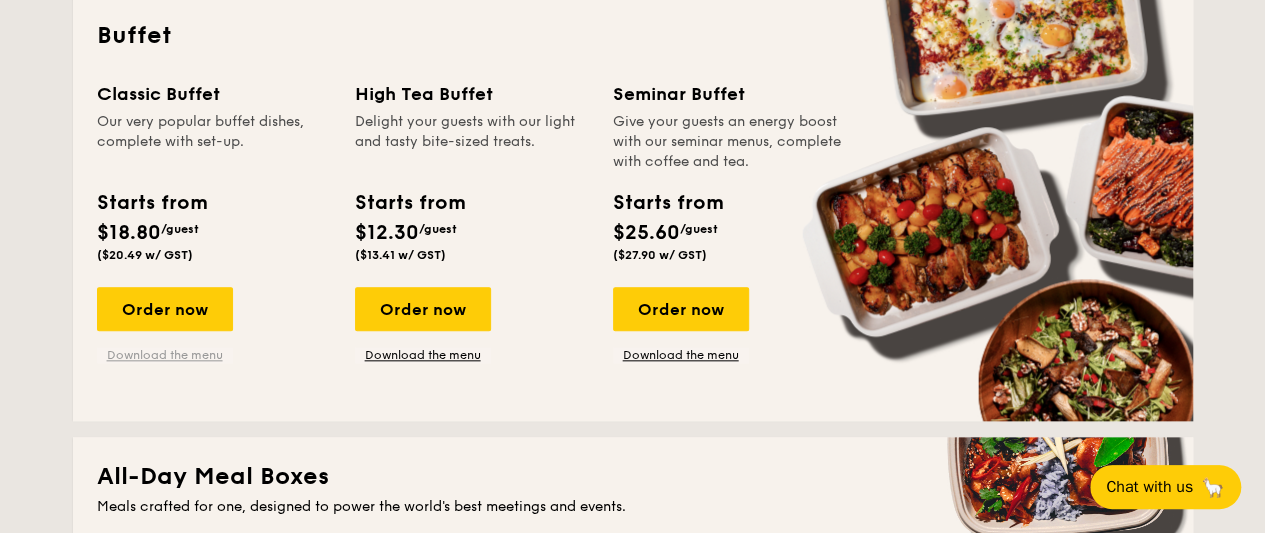 click on "Download the menu" at bounding box center [165, 355] 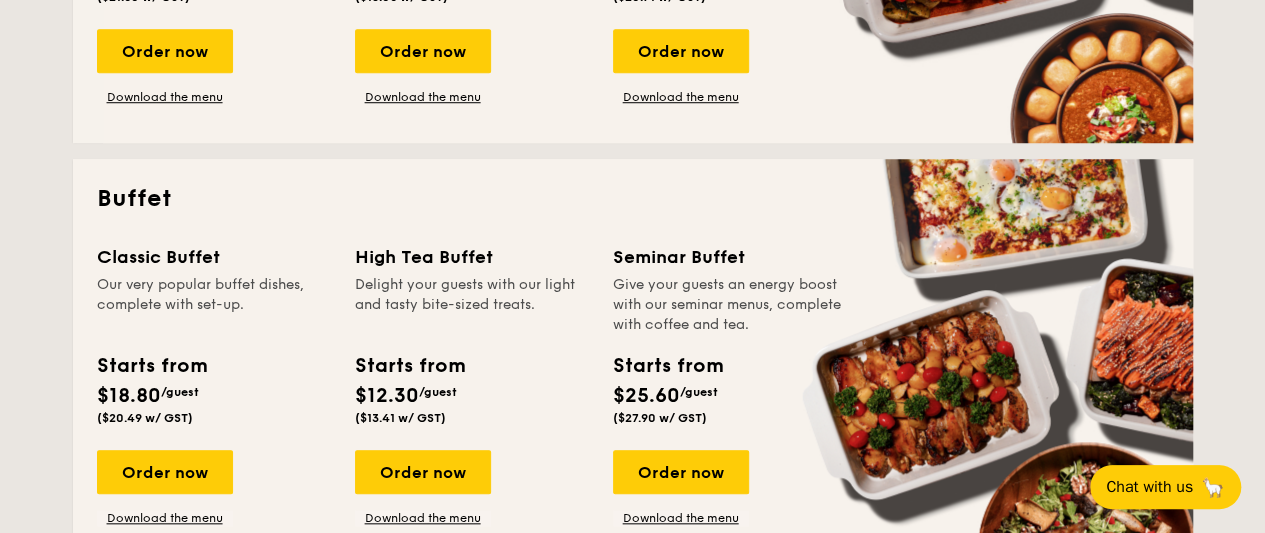 scroll, scrollTop: 747, scrollLeft: 0, axis: vertical 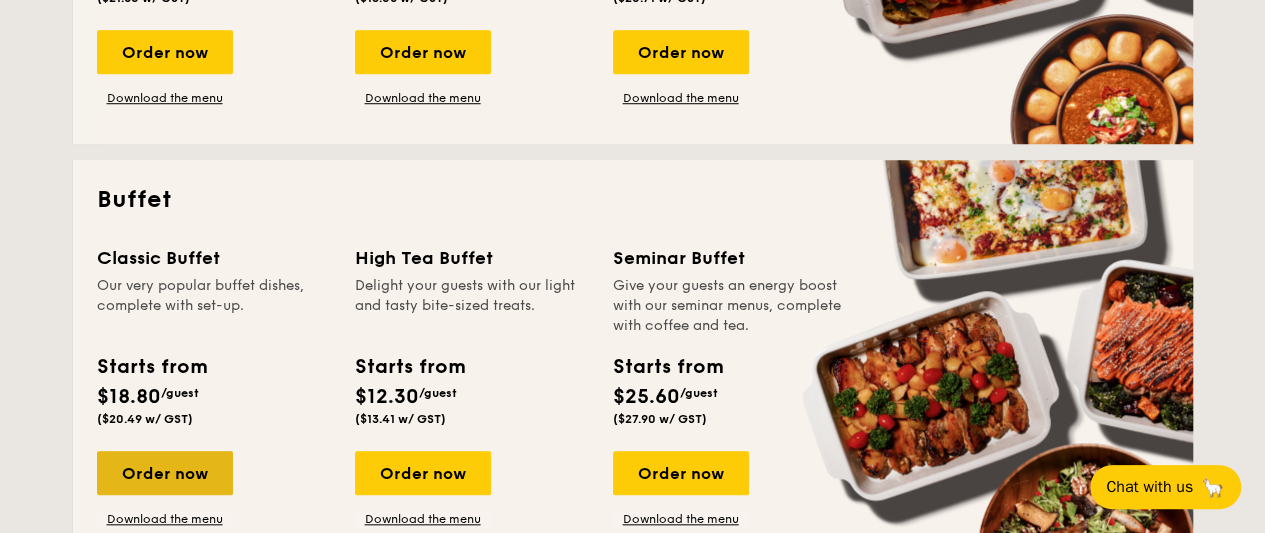 click on "Order now" at bounding box center [165, 473] 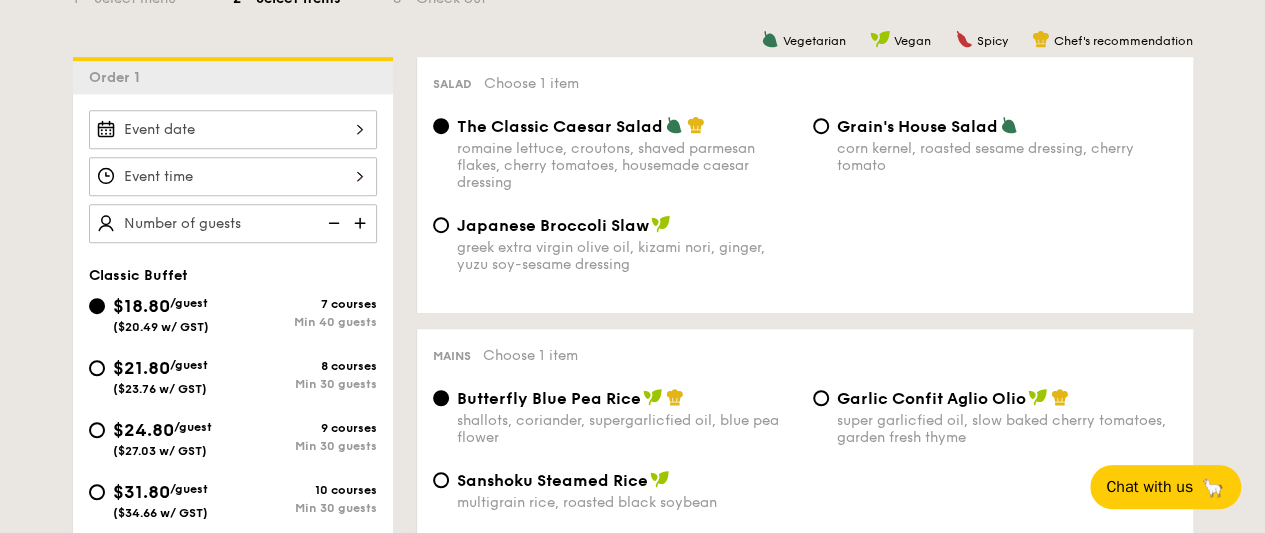 scroll, scrollTop: 509, scrollLeft: 0, axis: vertical 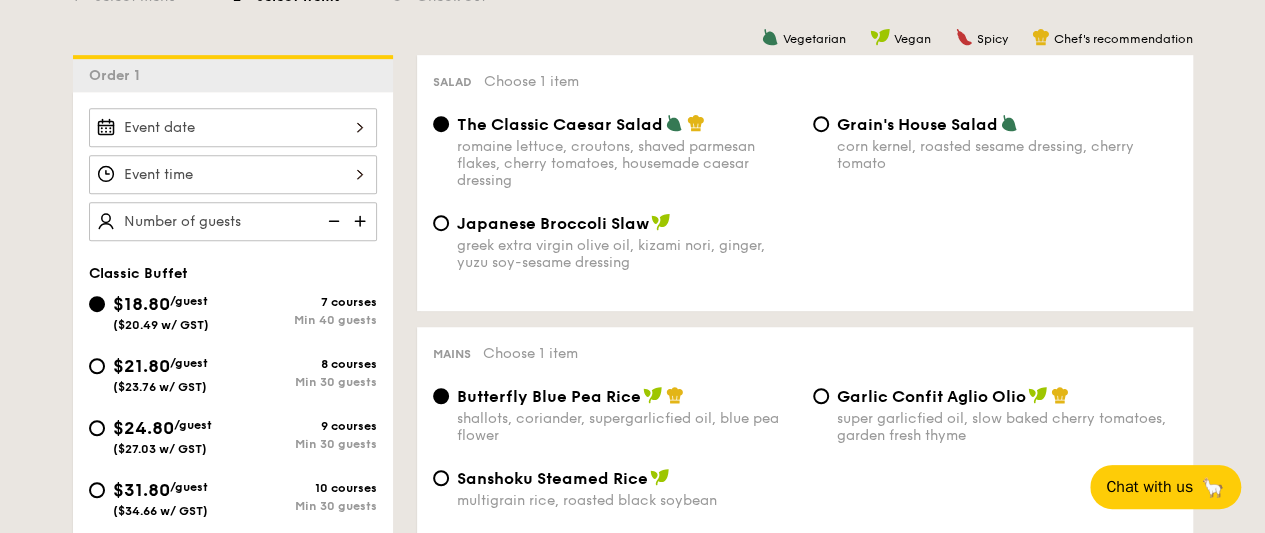 click on "8 courses" at bounding box center (305, 364) 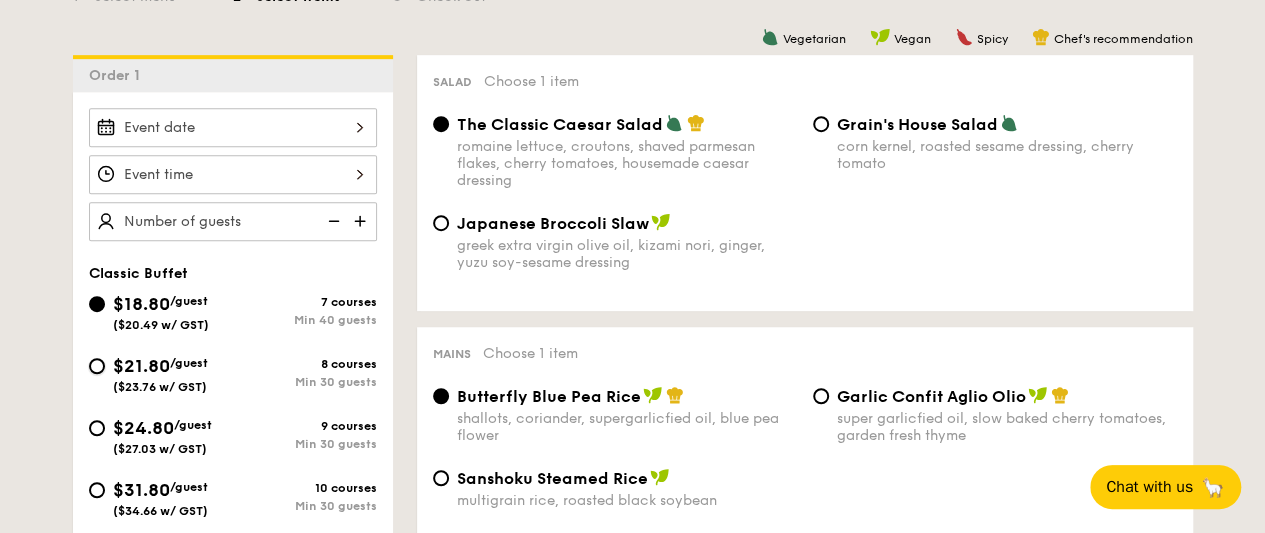 click on "$21.80
/guest
($23.76 w/ GST)
8 courses
Min 30 guests" at bounding box center [97, 366] 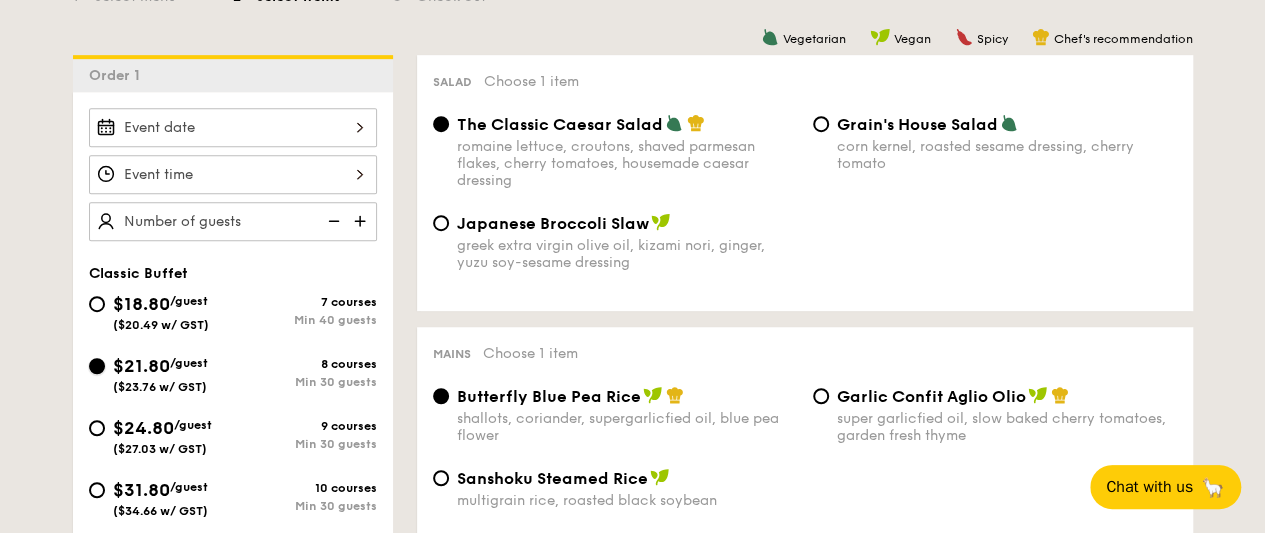 radio on "true" 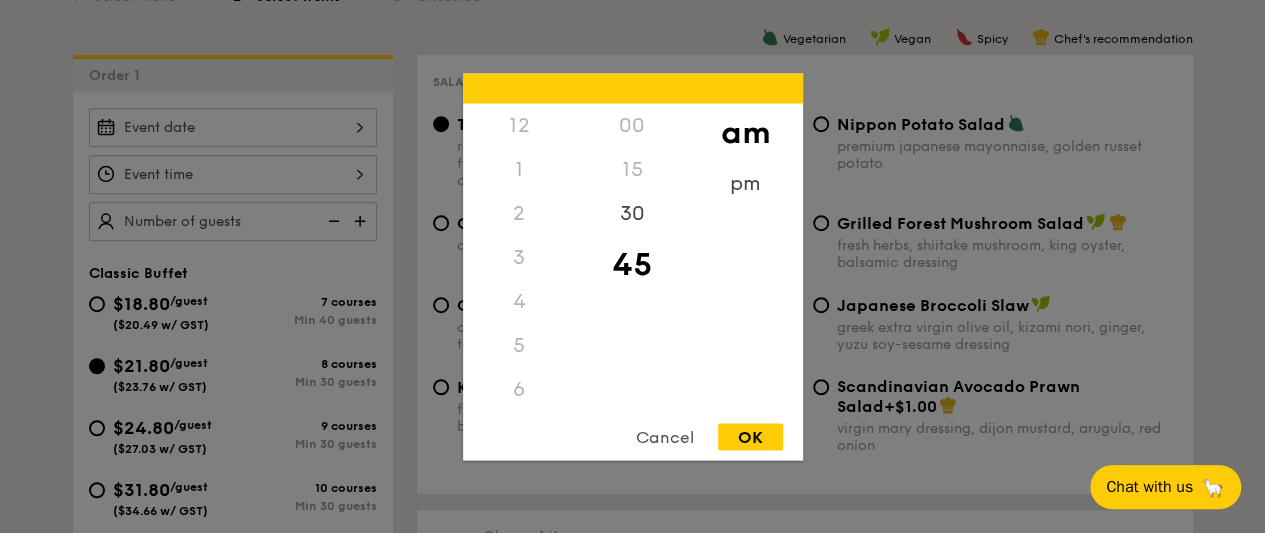 scroll, scrollTop: 220, scrollLeft: 0, axis: vertical 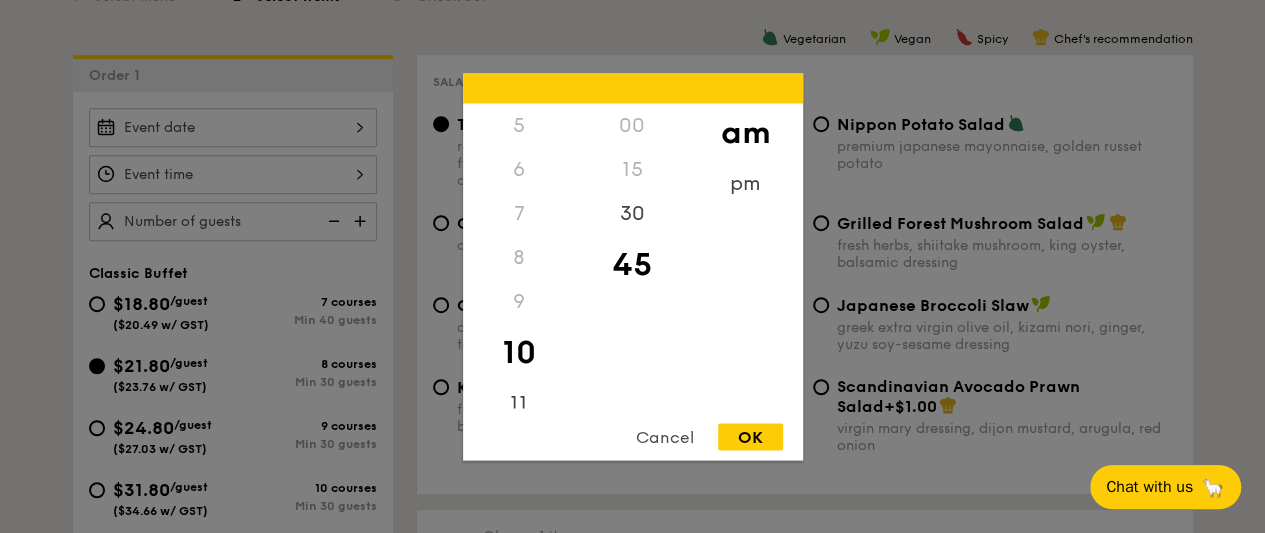 click on "12 1 2 3 4 5 6 7 8 9 10 11   00 15 30 45   am   pm   Cancel   OK" at bounding box center (233, 174) 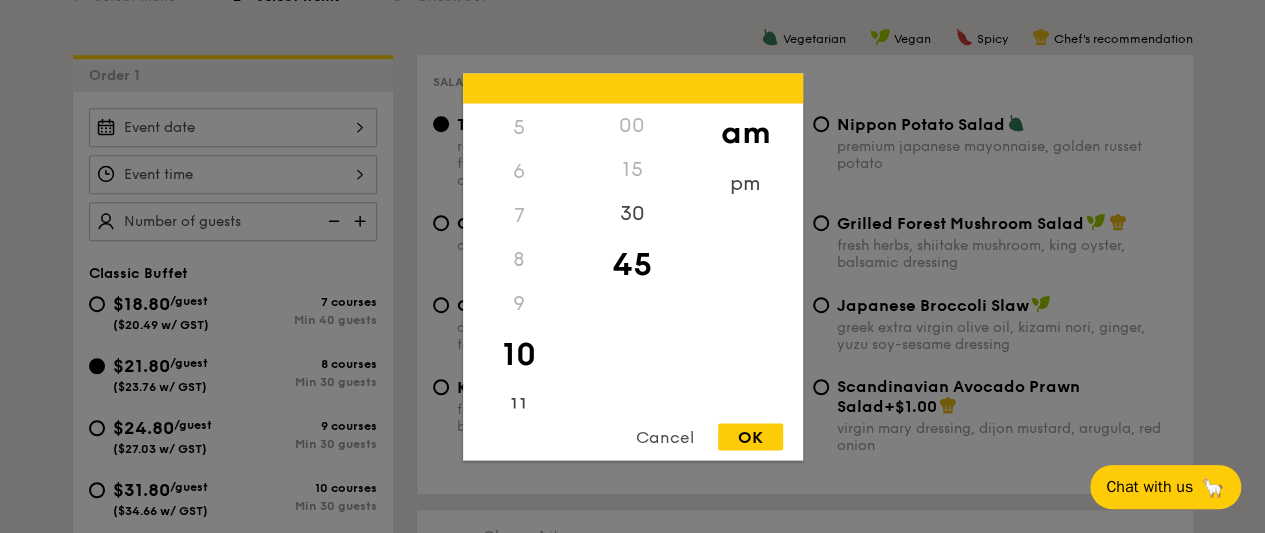 scroll, scrollTop: 236, scrollLeft: 0, axis: vertical 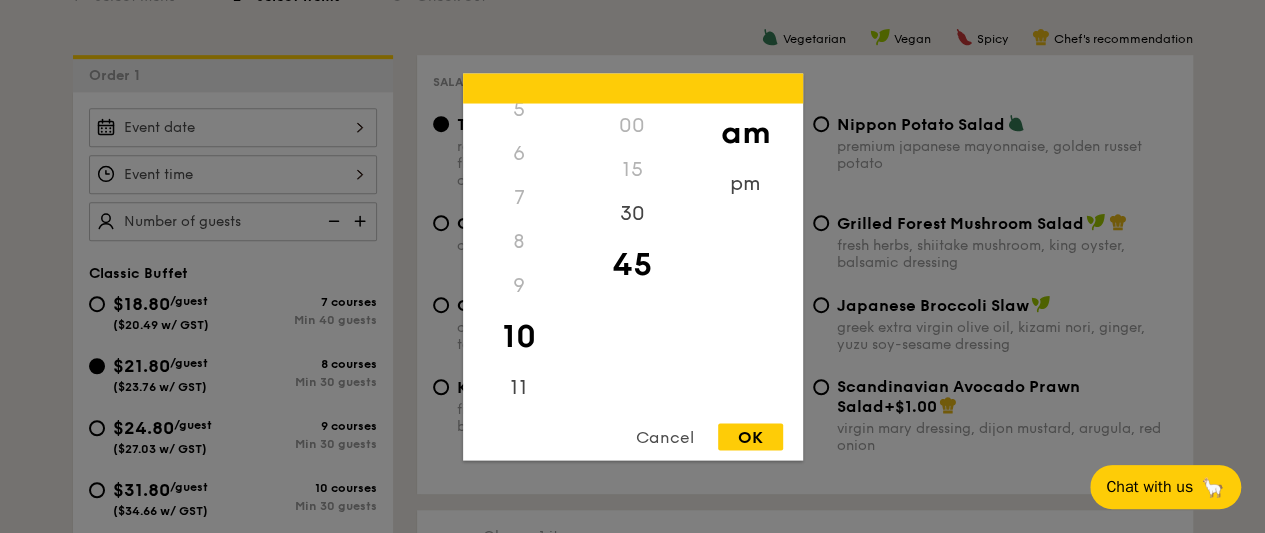 click on "9" at bounding box center (519, 285) 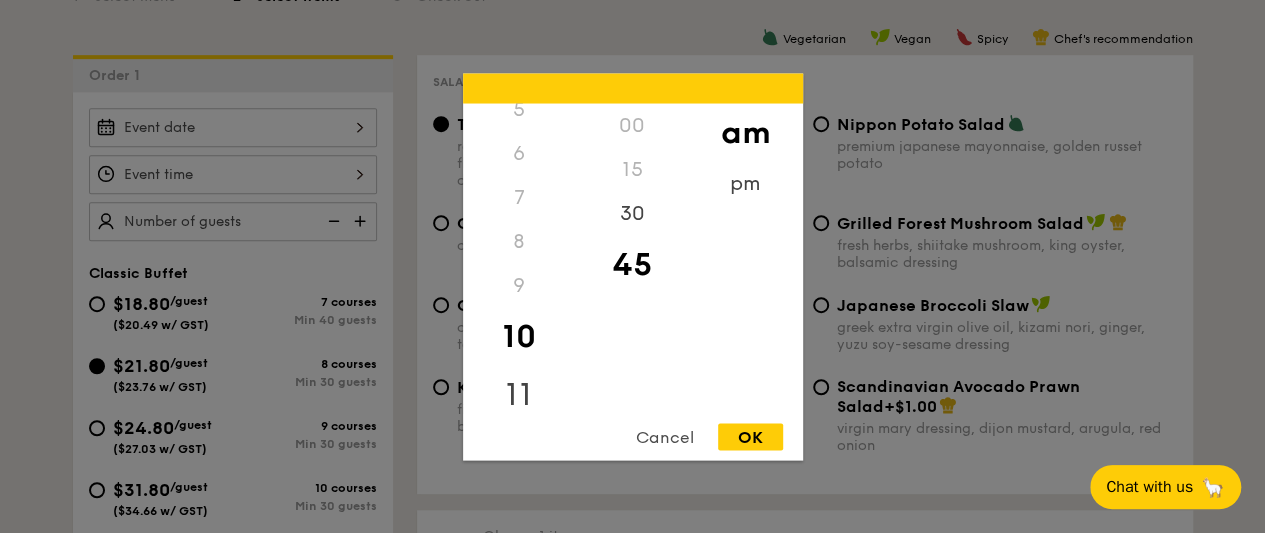 click on "11" at bounding box center [519, 394] 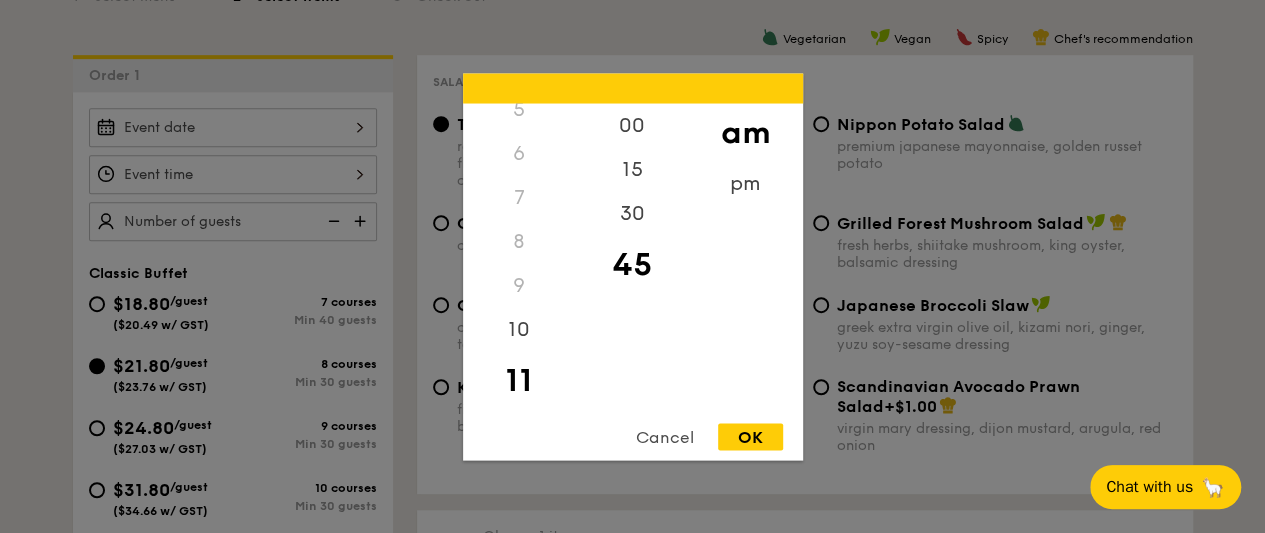 click on "Cancel   OK" at bounding box center (633, 441) 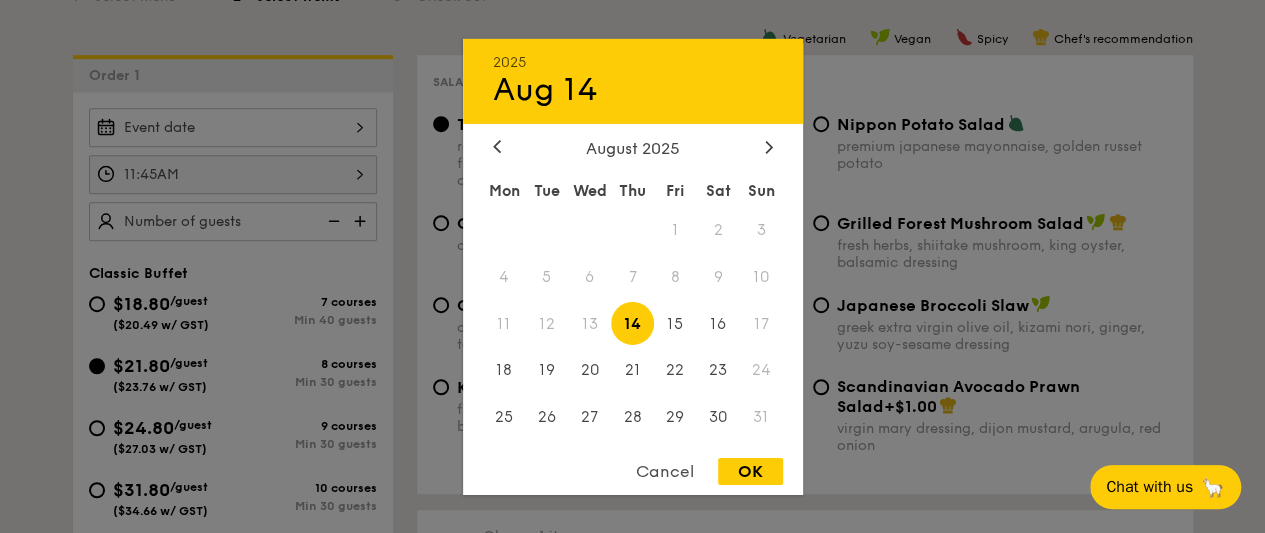 click on "[YEAR] [MONTH] [DAY] [MONTH] [YEAR]   [DAY] [DAY] [DAY] [DAY] [DAY] [DAY] [DAY]   1 2 3 4 5 6 7 8 9 10 11 12 13 14 15 16 17 18 19 20 21 22 23 24 25 26 27 28 29 30 31     Cancel   OK" at bounding box center (233, 127) 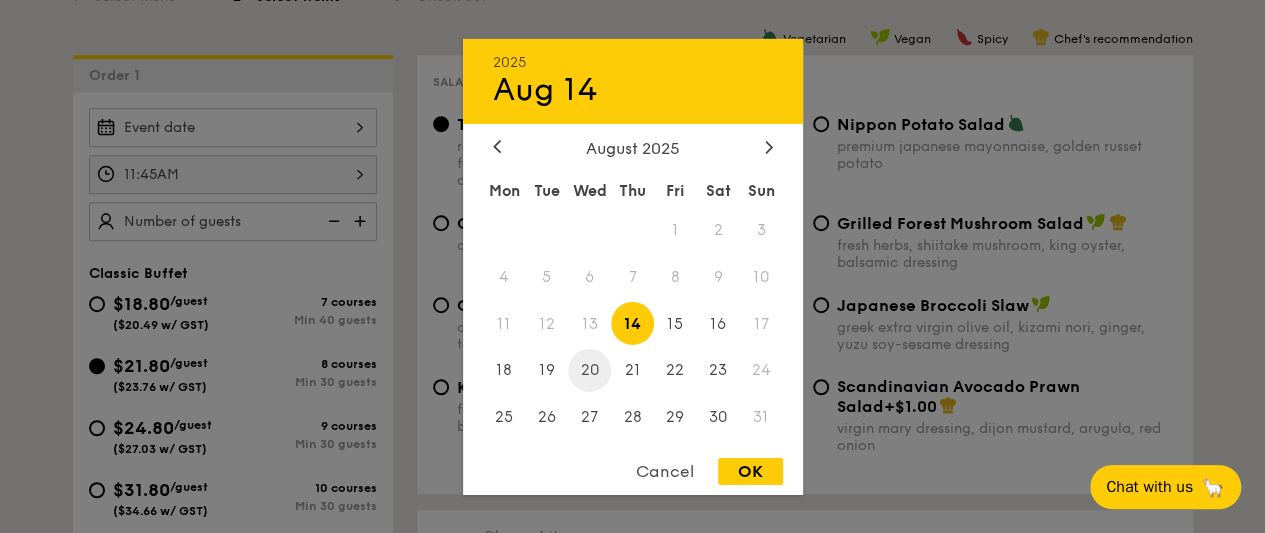 click on "20" at bounding box center (589, 370) 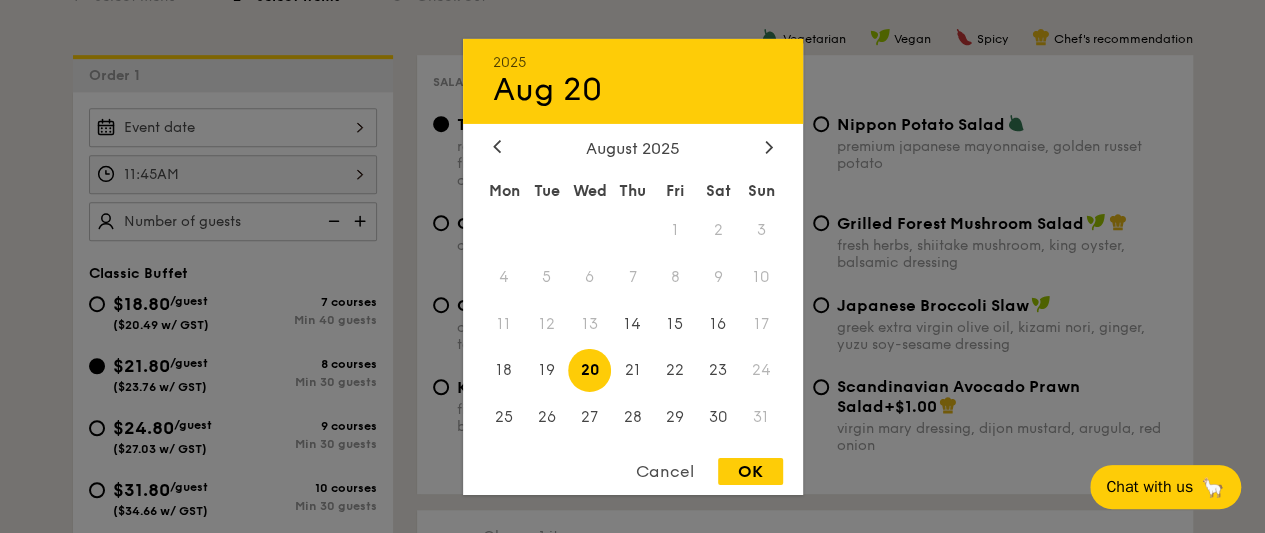 click on "OK" at bounding box center (750, 471) 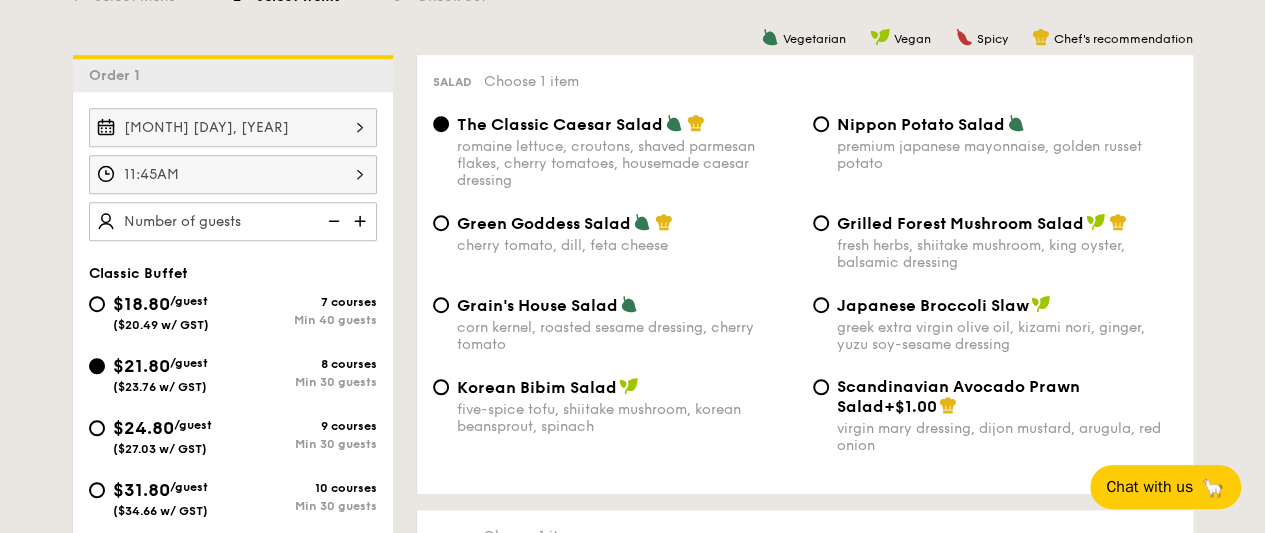 click at bounding box center (362, 221) 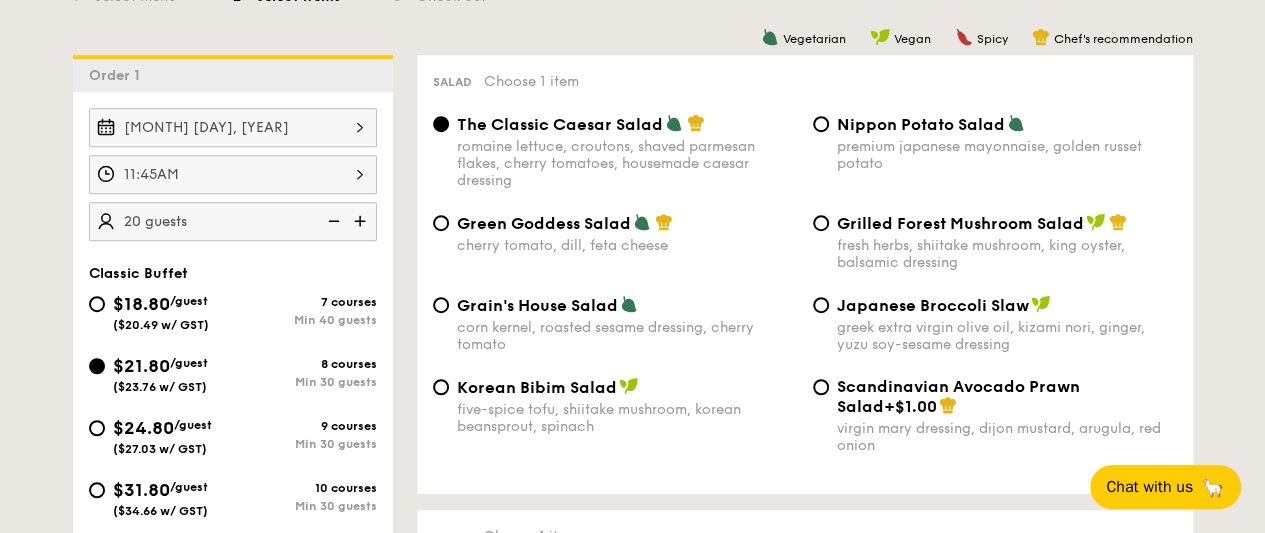 click at bounding box center (362, 221) 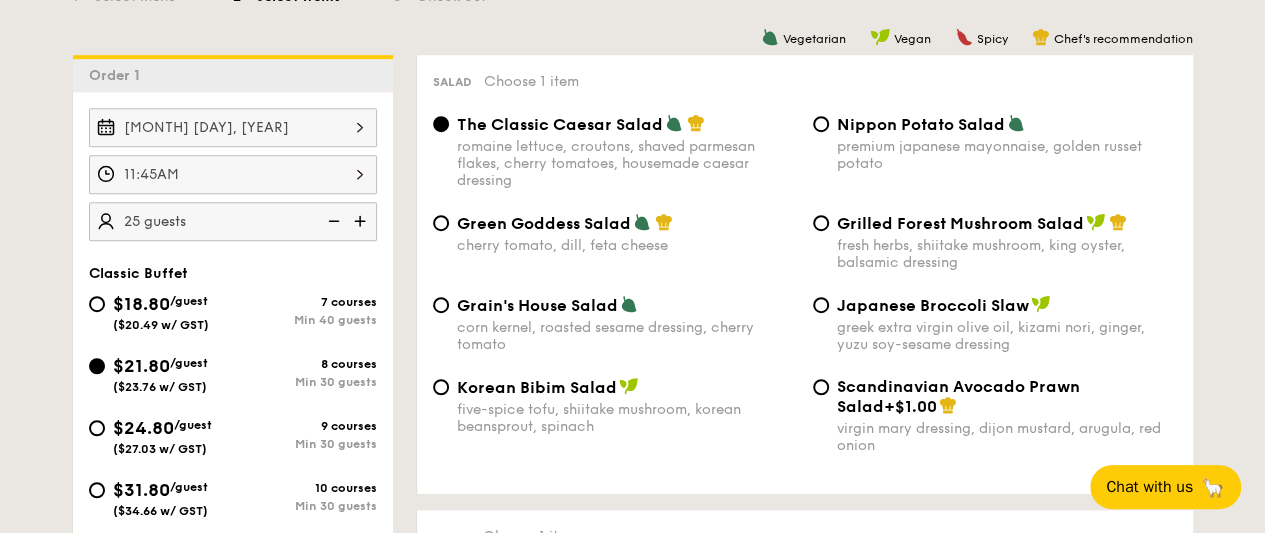click at bounding box center (362, 221) 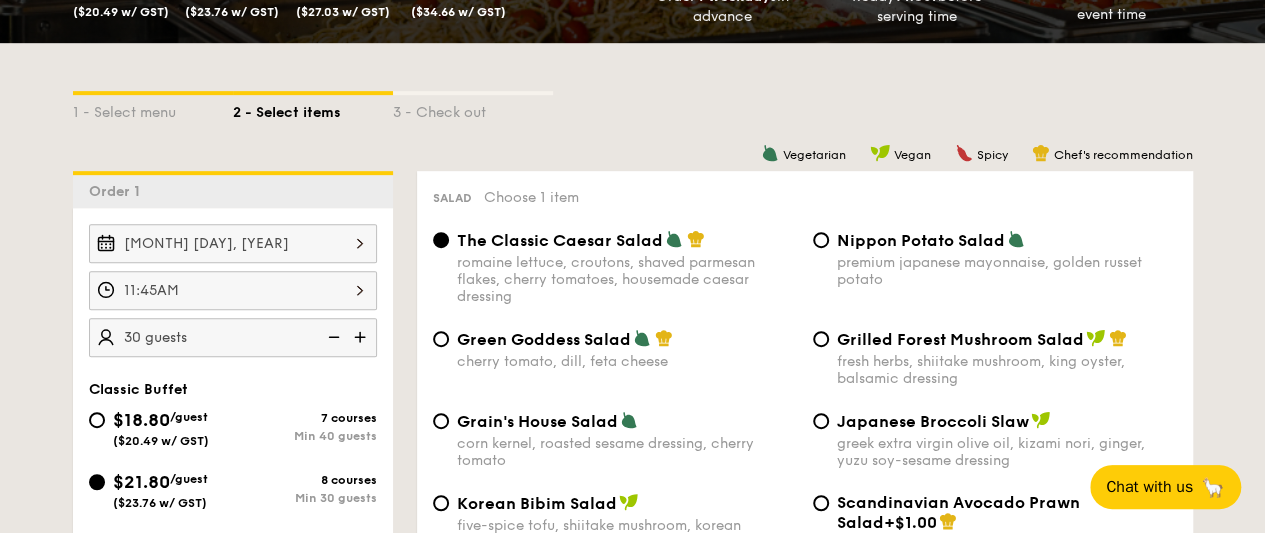 scroll, scrollTop: 541, scrollLeft: 0, axis: vertical 